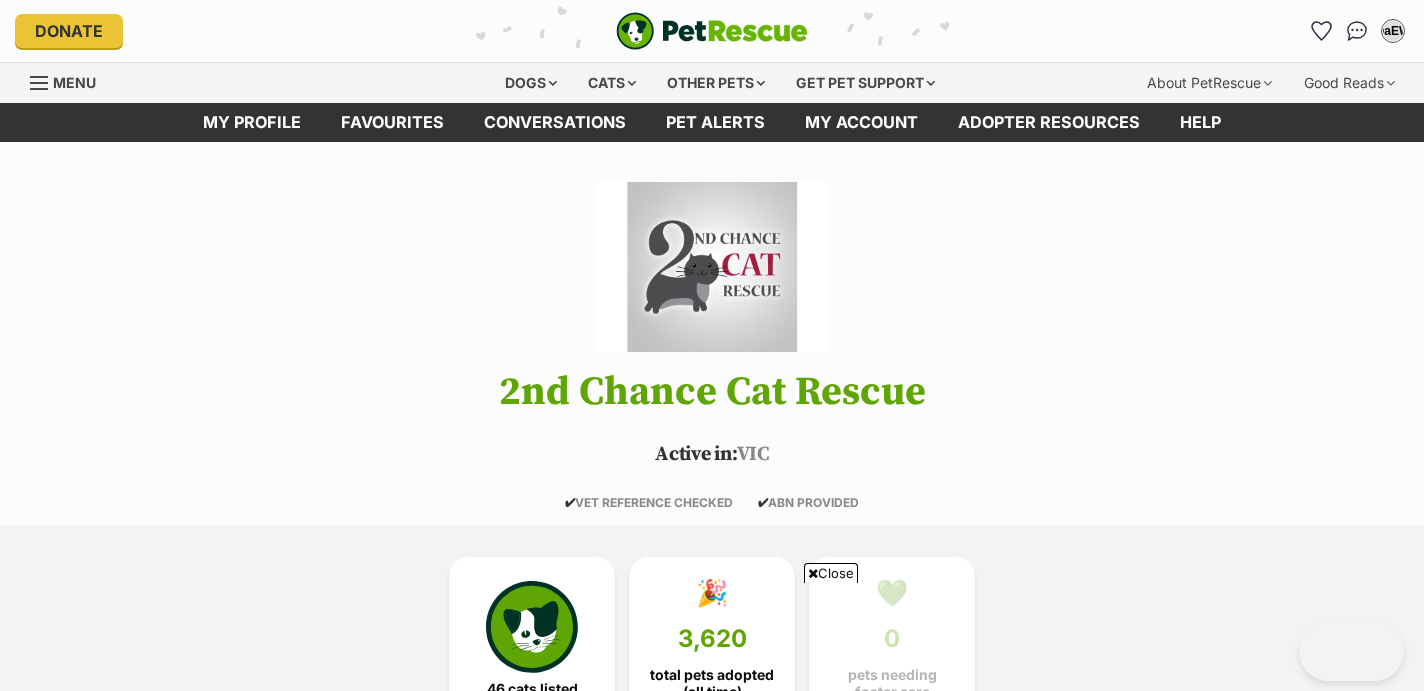 scroll, scrollTop: 5711, scrollLeft: 0, axis: vertical 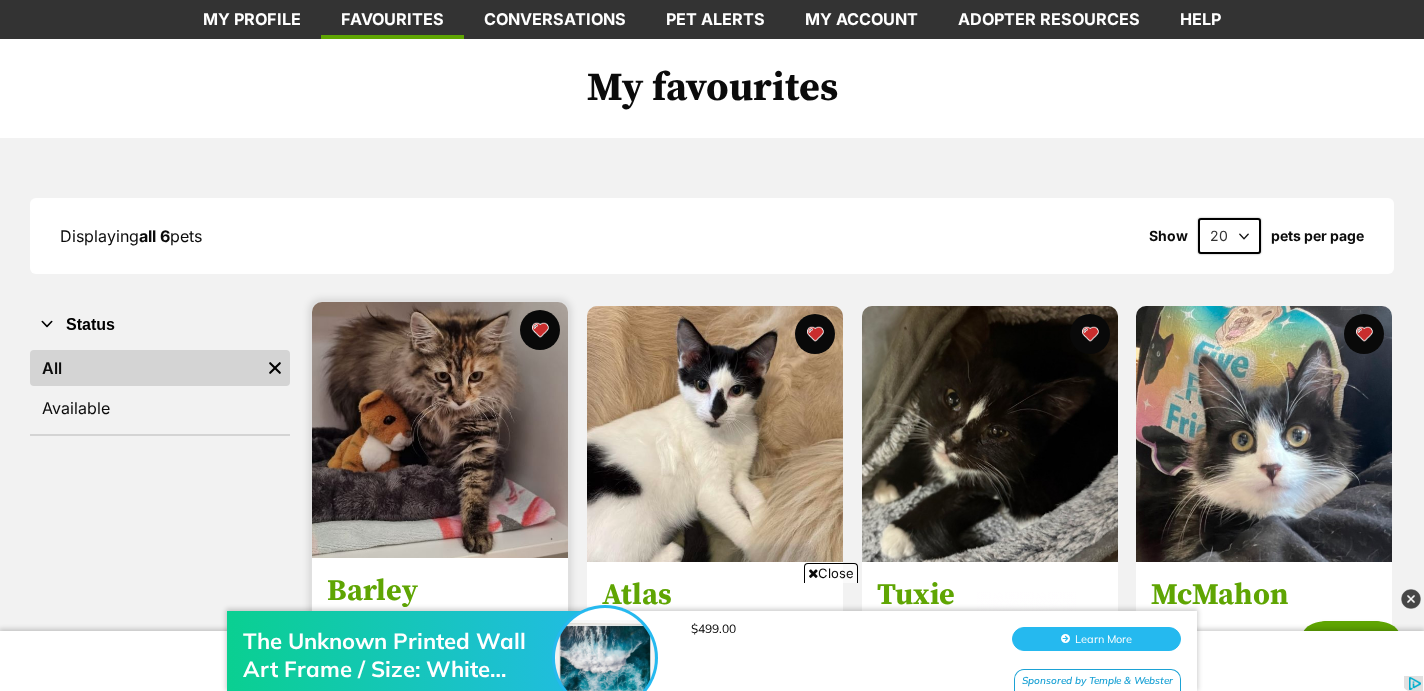click at bounding box center (440, 430) 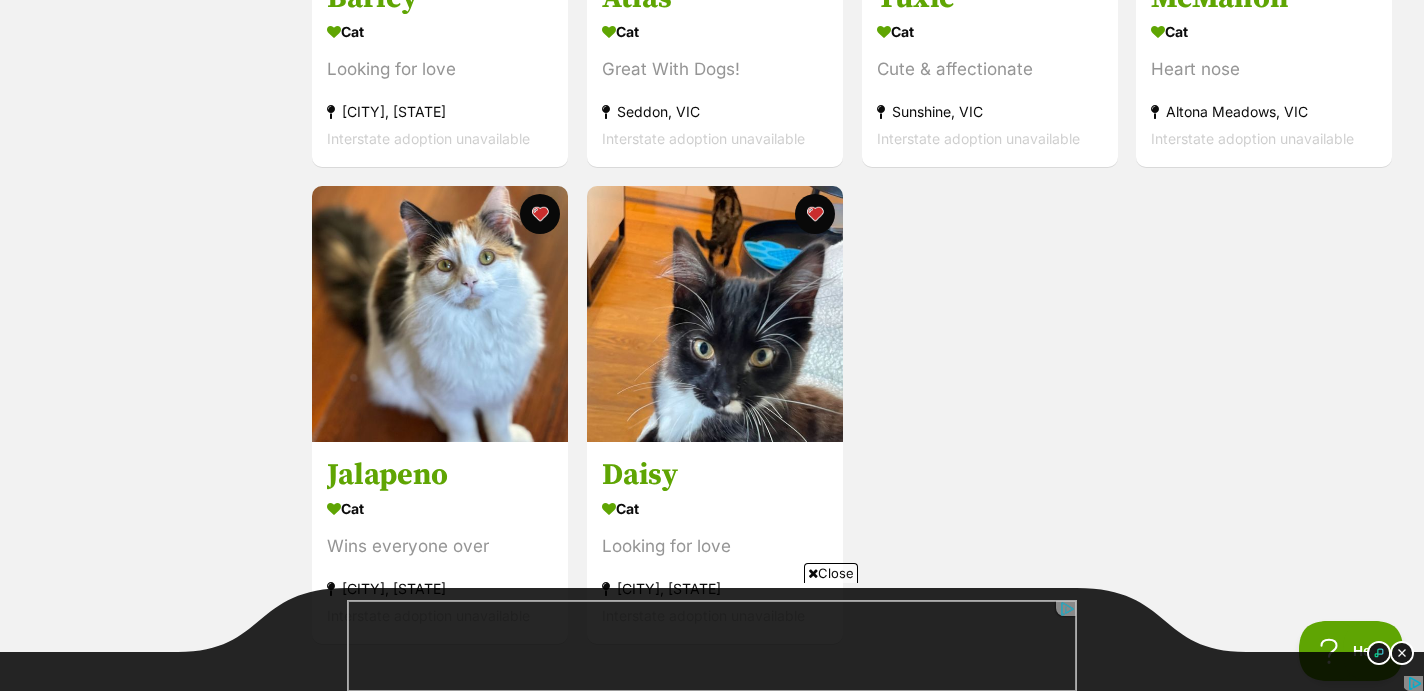 scroll, scrollTop: 783, scrollLeft: 0, axis: vertical 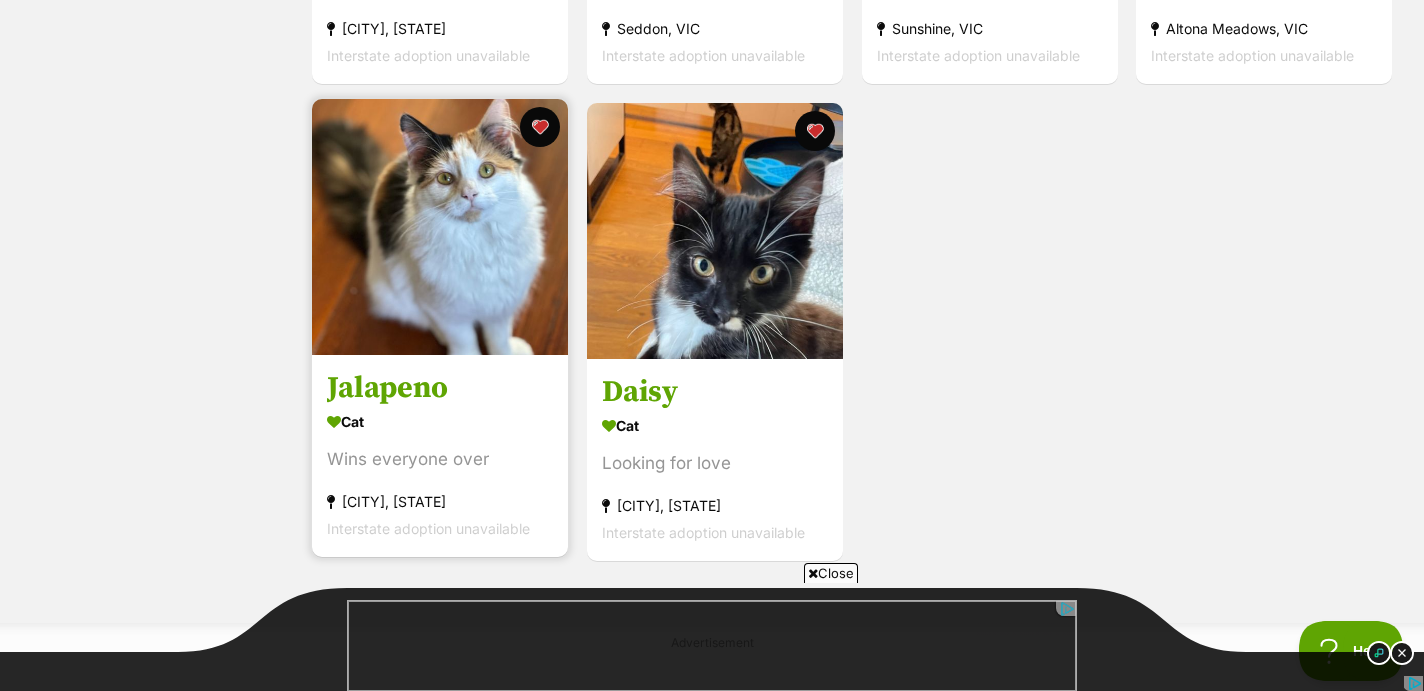 click at bounding box center [440, 227] 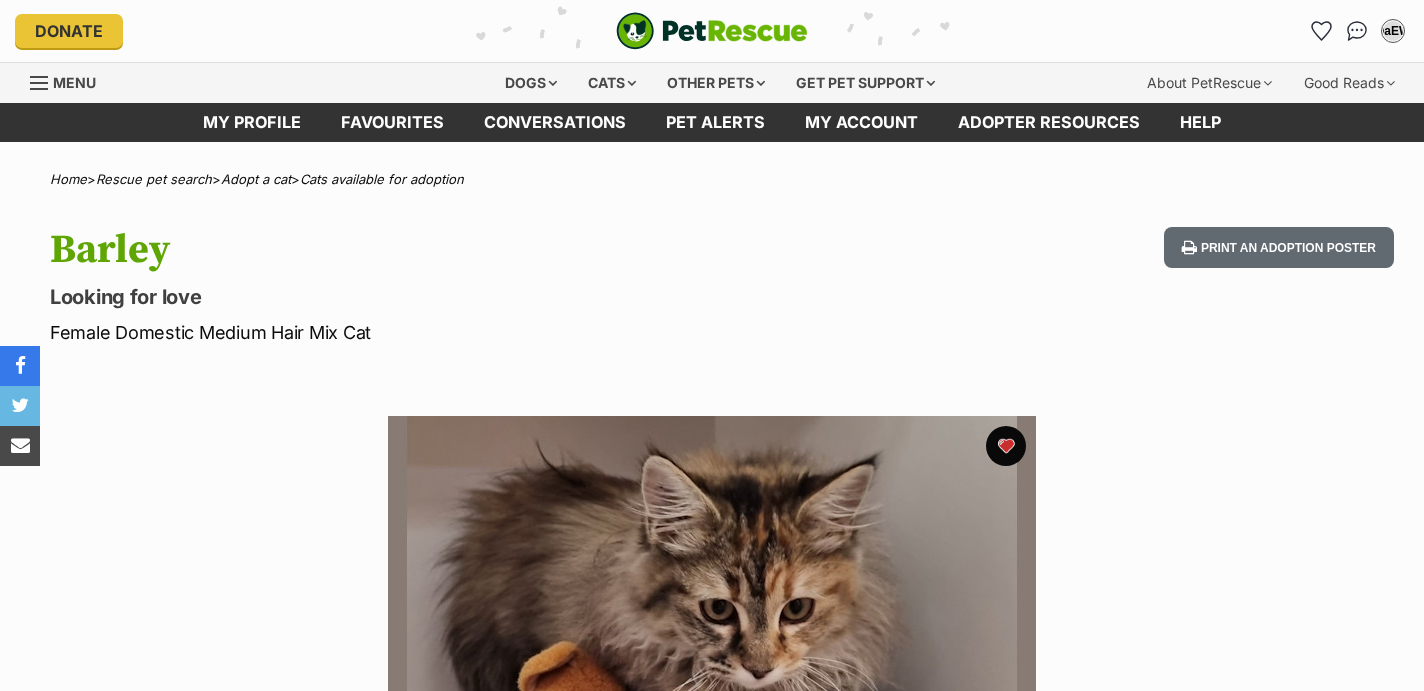 scroll, scrollTop: 0, scrollLeft: 0, axis: both 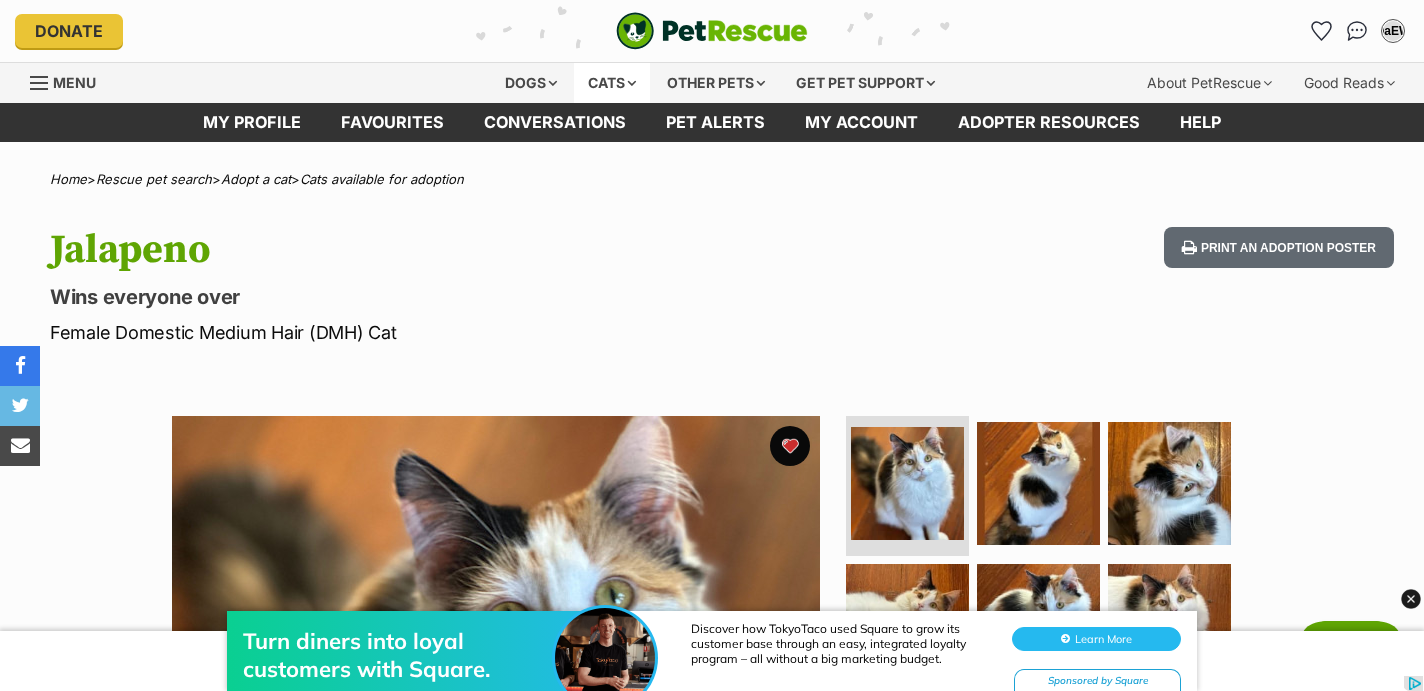 click on "Cats" at bounding box center [612, 83] 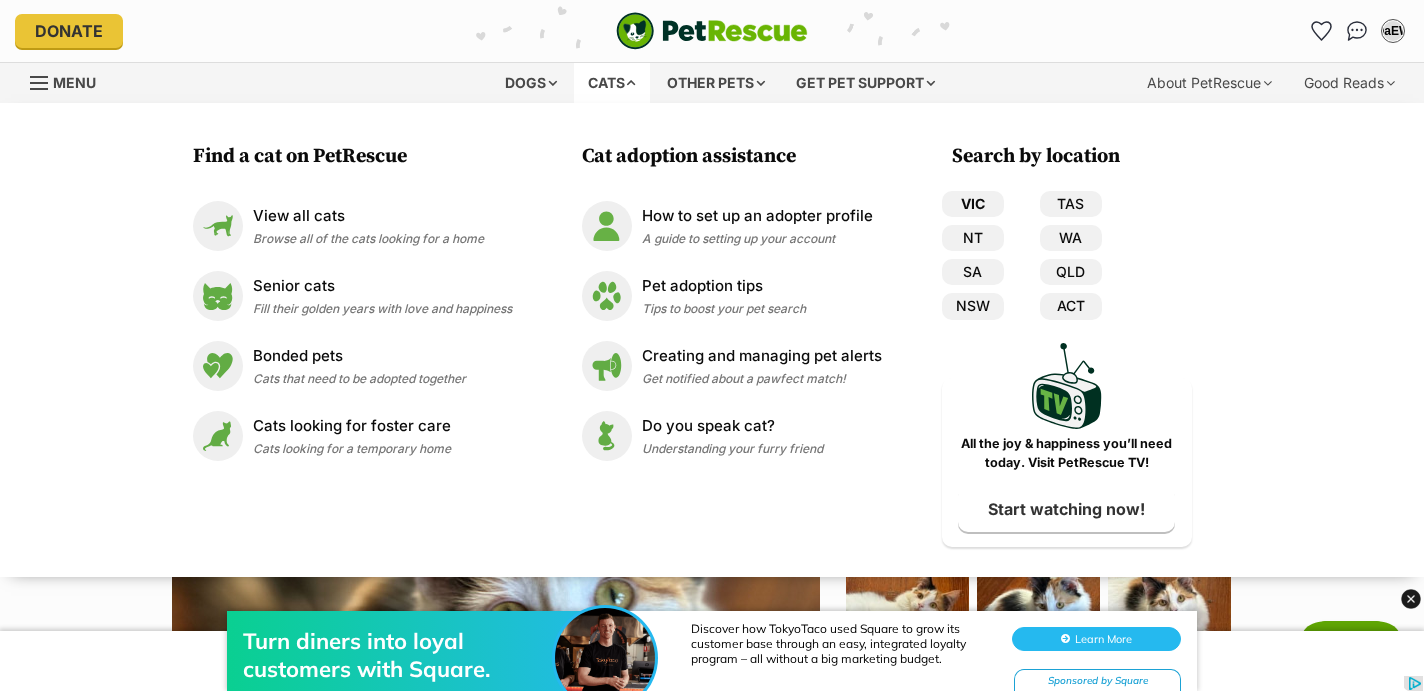 click on "VIC" at bounding box center (973, 204) 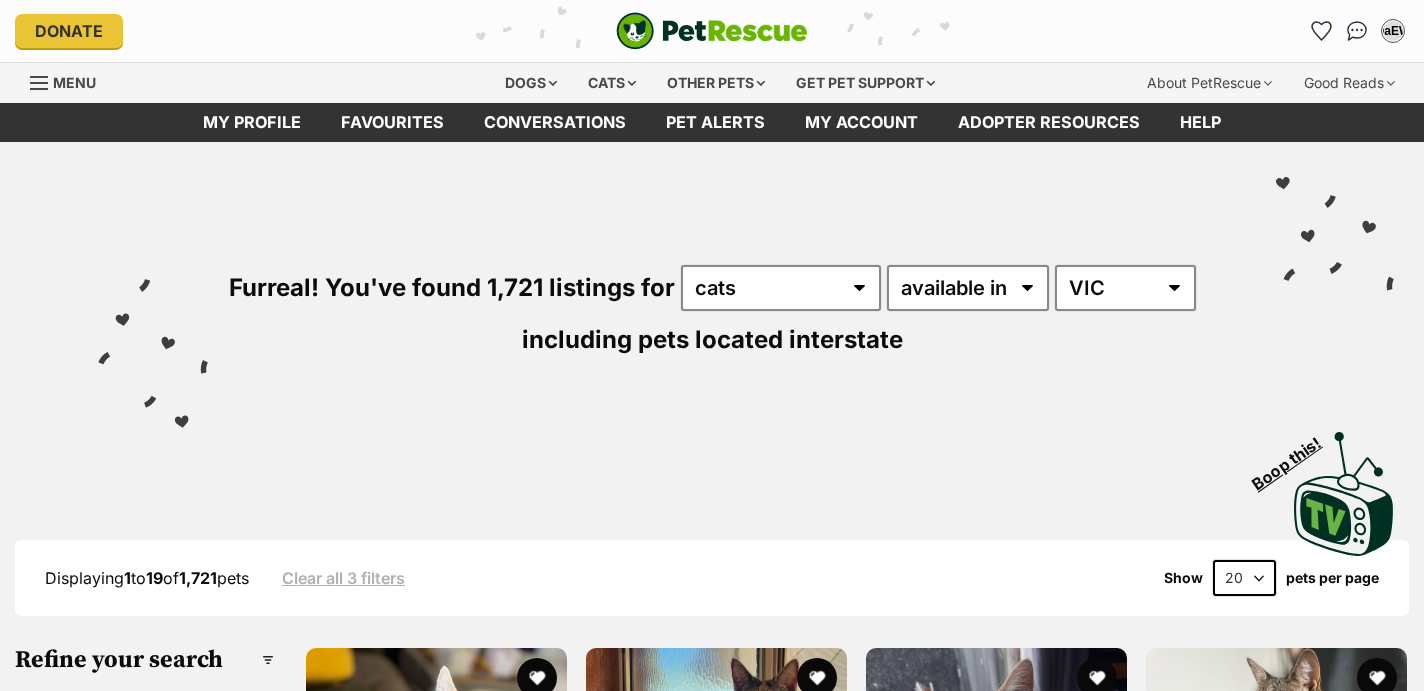scroll, scrollTop: 0, scrollLeft: 0, axis: both 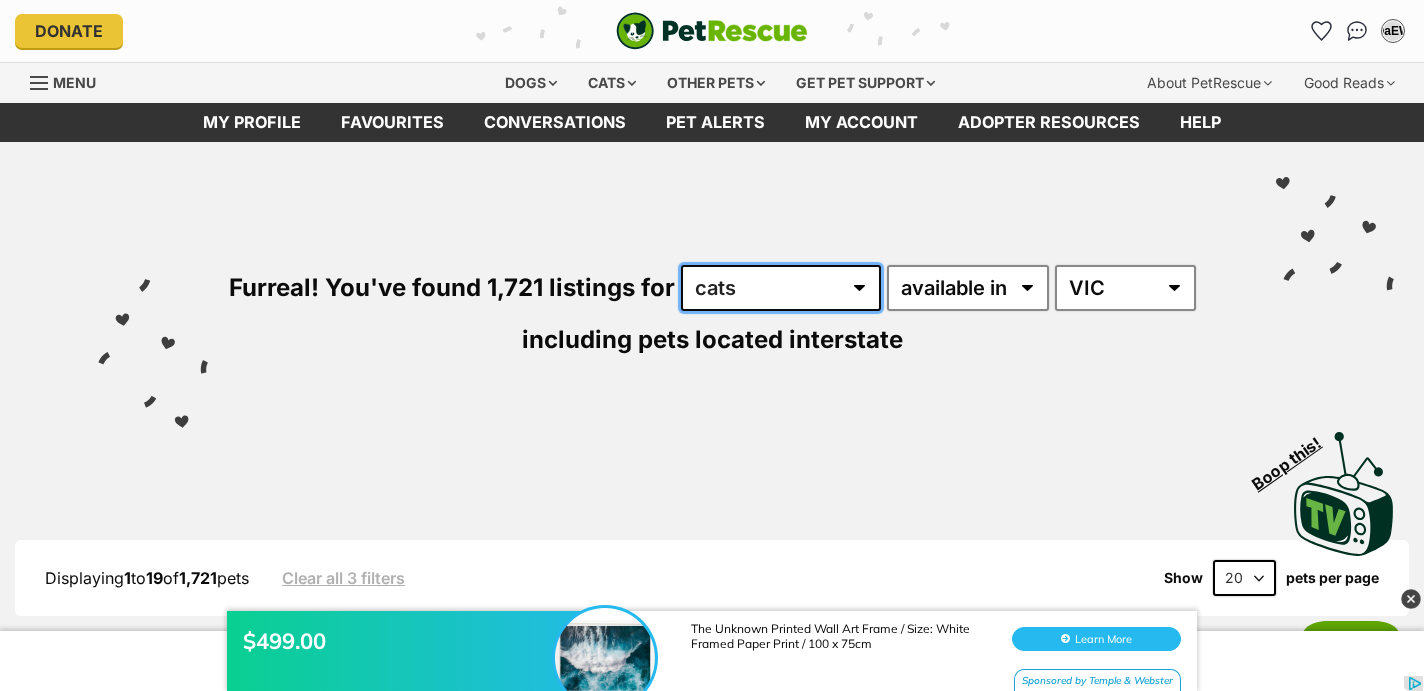 click on "any type of pet
cats
dogs
other pets" at bounding box center (781, 288) 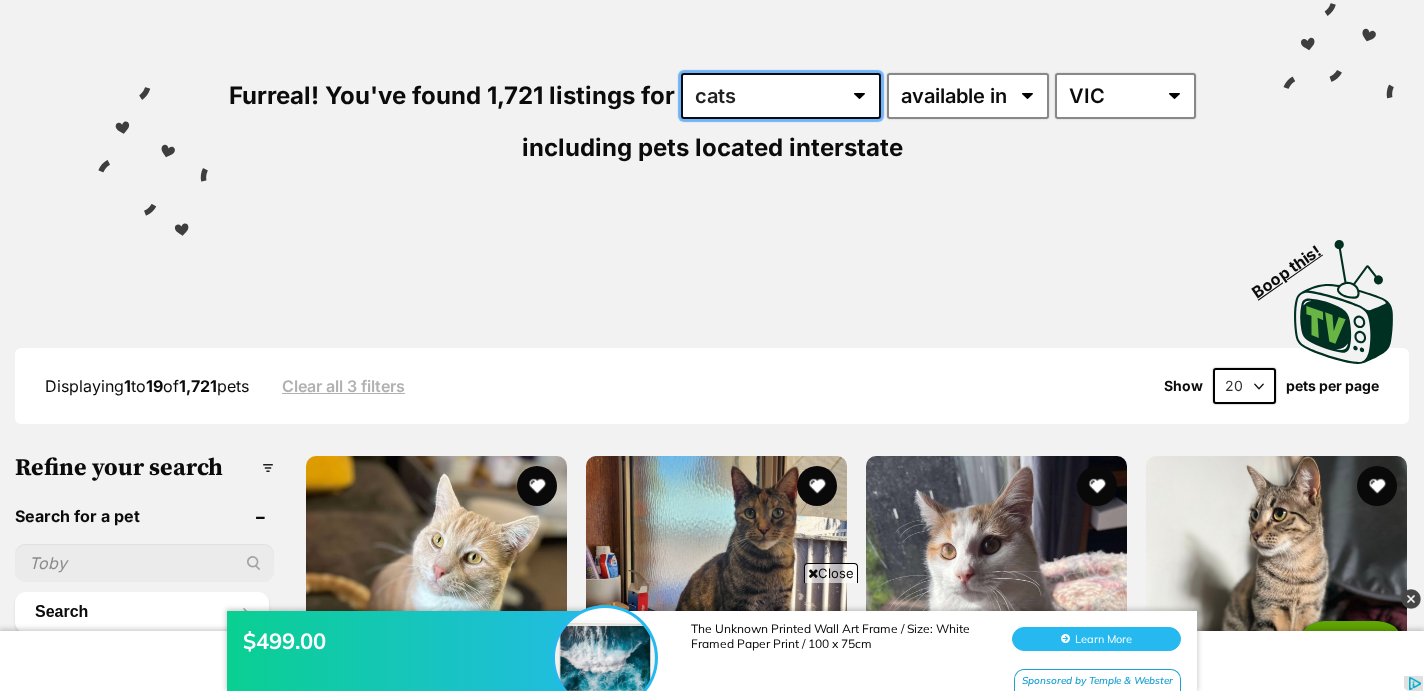 scroll, scrollTop: 191, scrollLeft: 0, axis: vertical 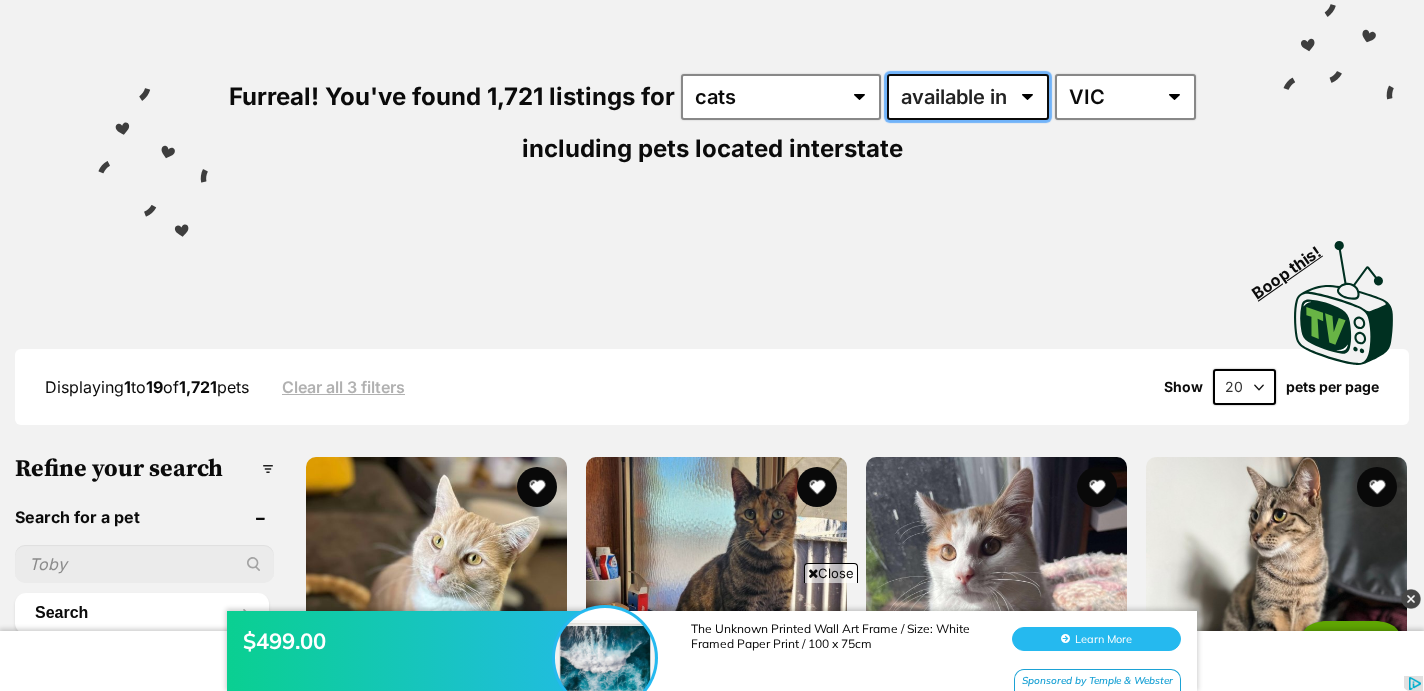 click on "available in
located in" at bounding box center (968, 97) 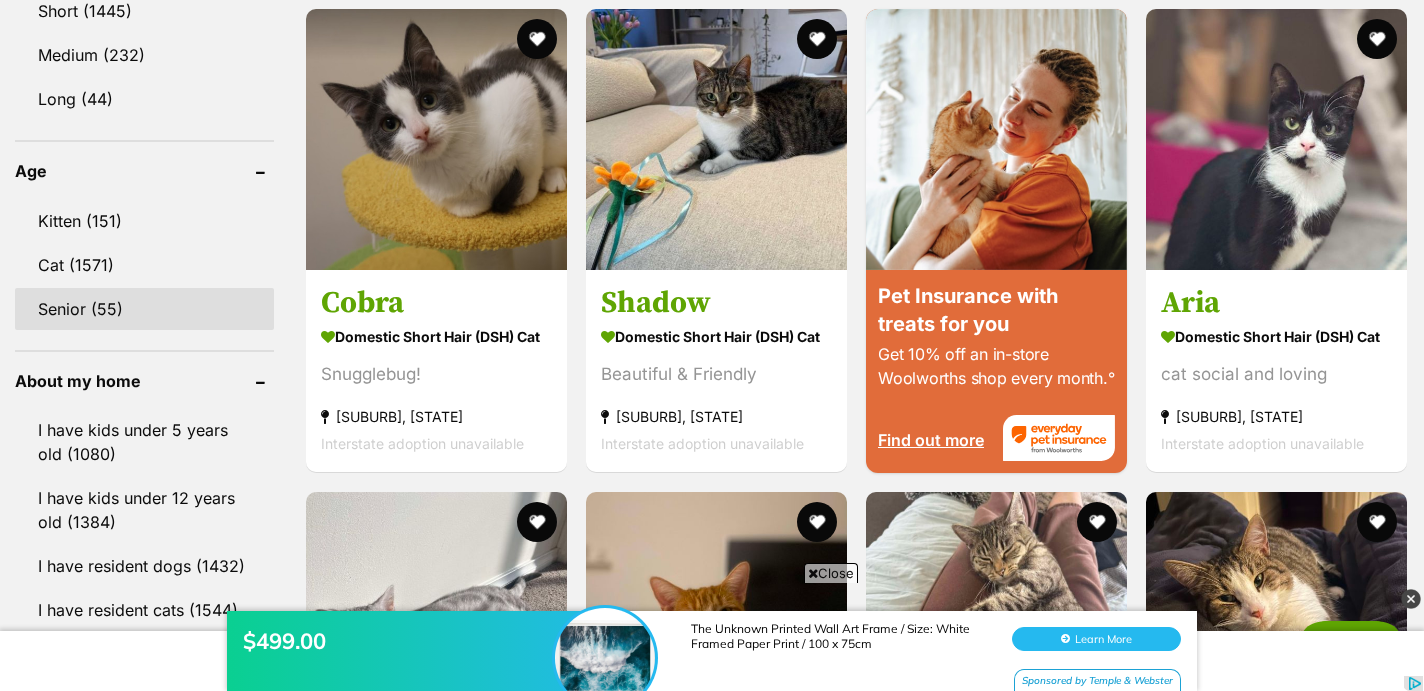 scroll, scrollTop: 1960, scrollLeft: 0, axis: vertical 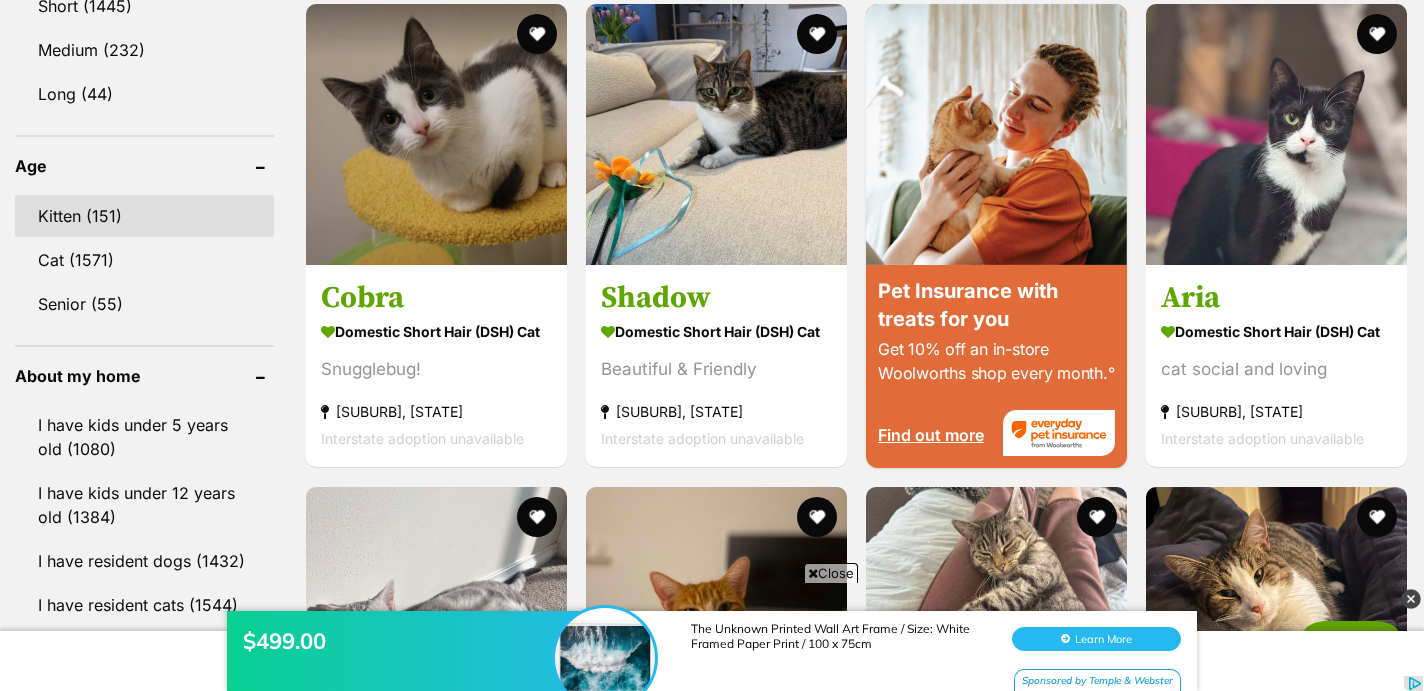 click on "Kitten (151)" at bounding box center [144, 216] 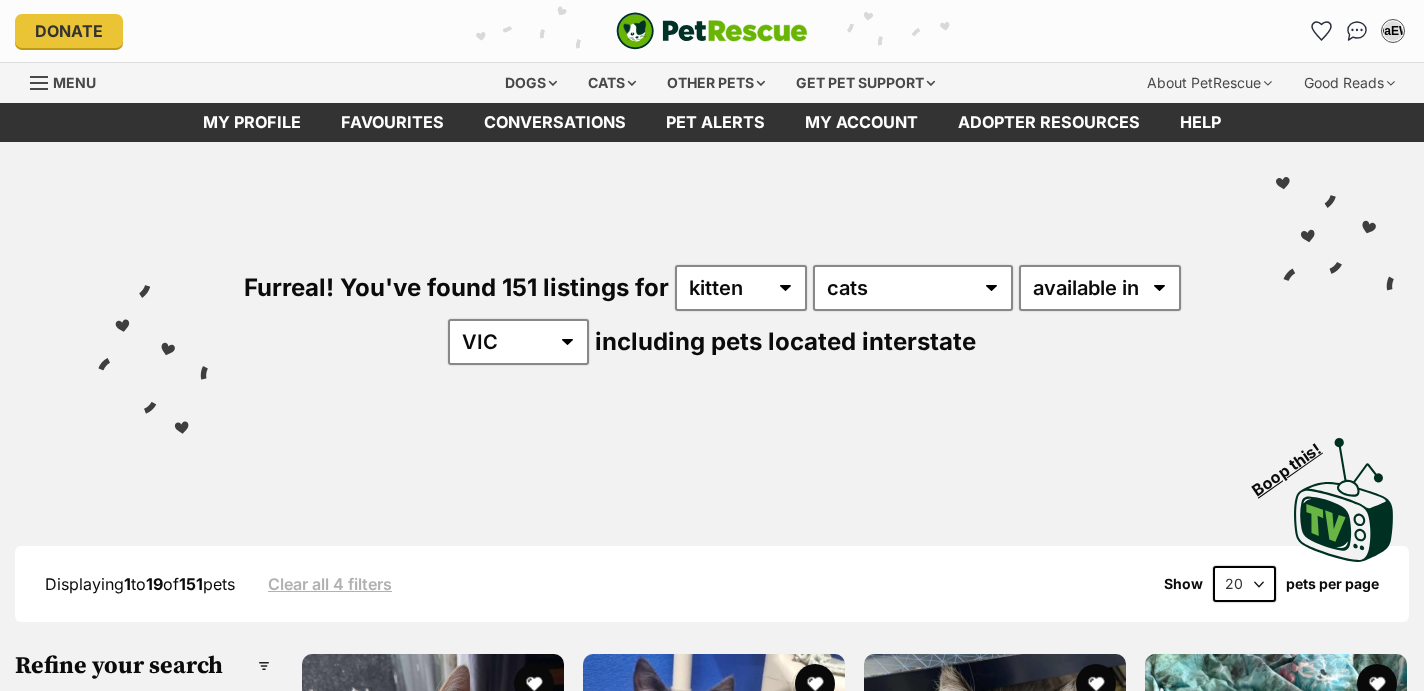 scroll, scrollTop: 0, scrollLeft: 0, axis: both 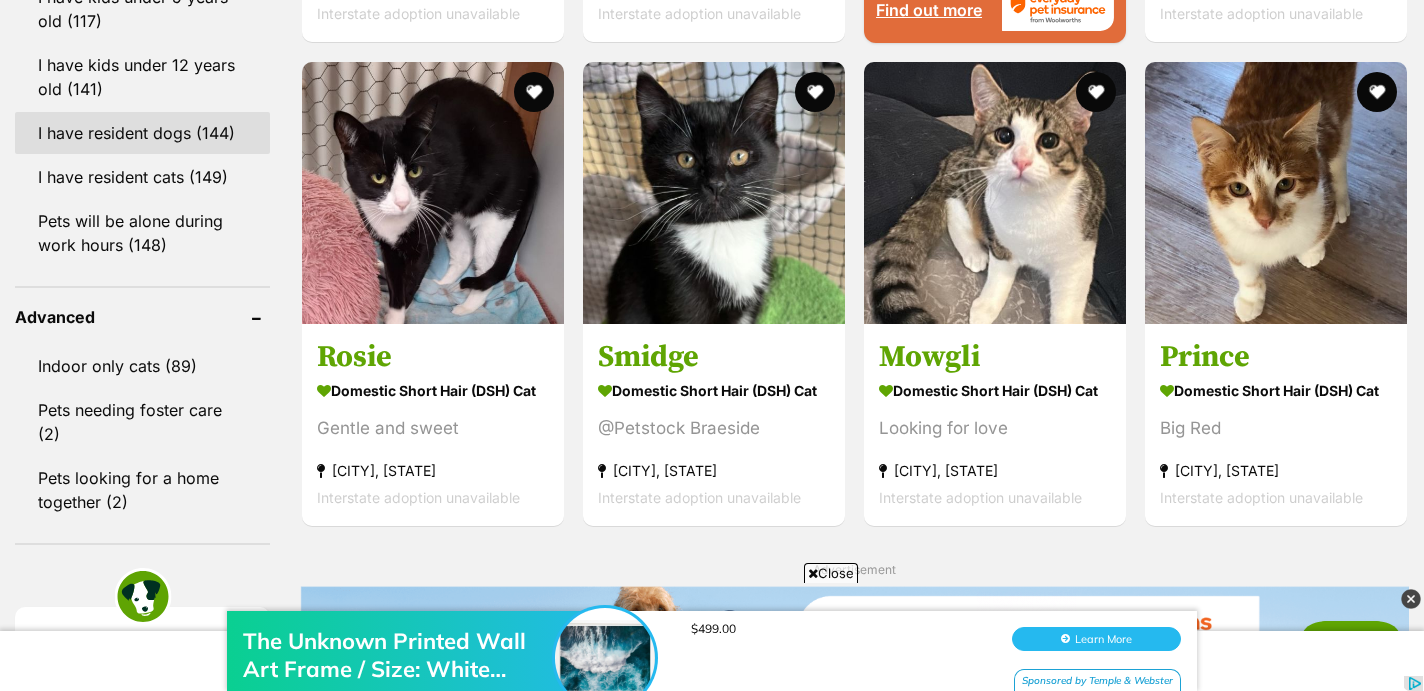 click on "I have resident dogs (144)" at bounding box center (142, 133) 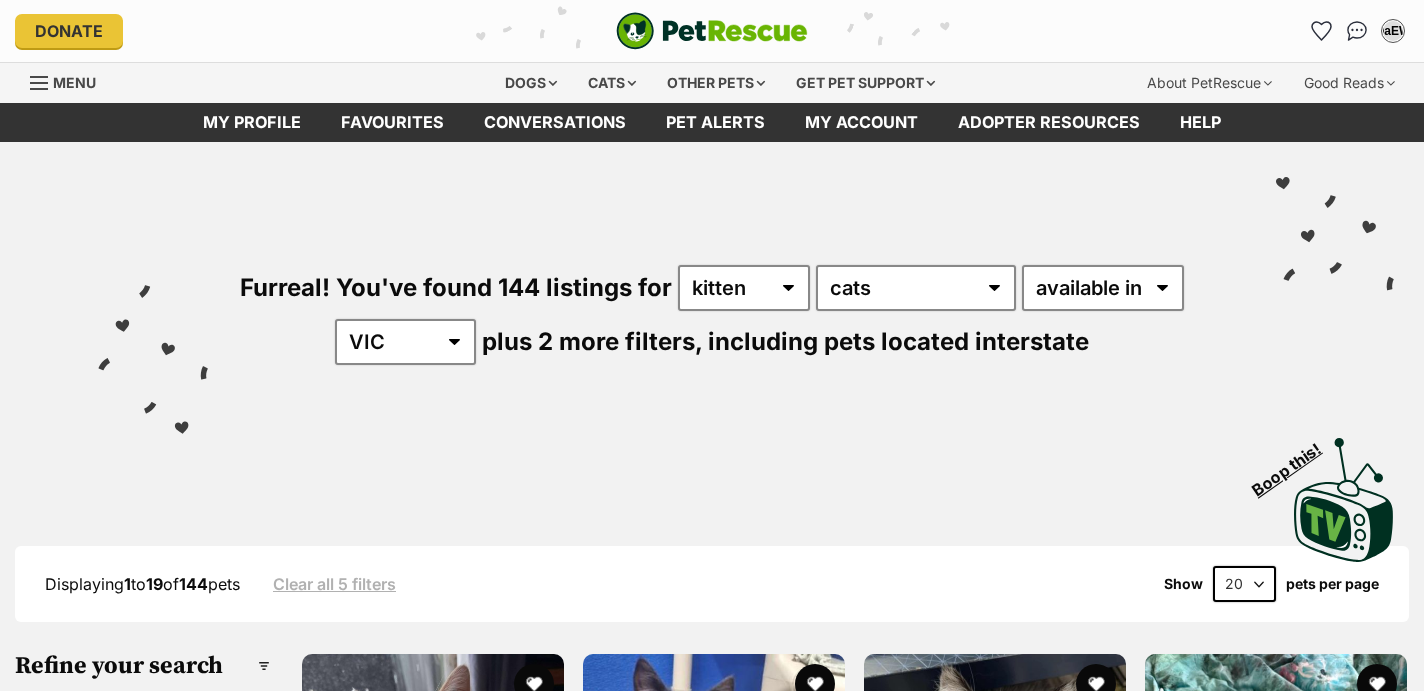 scroll, scrollTop: 0, scrollLeft: 0, axis: both 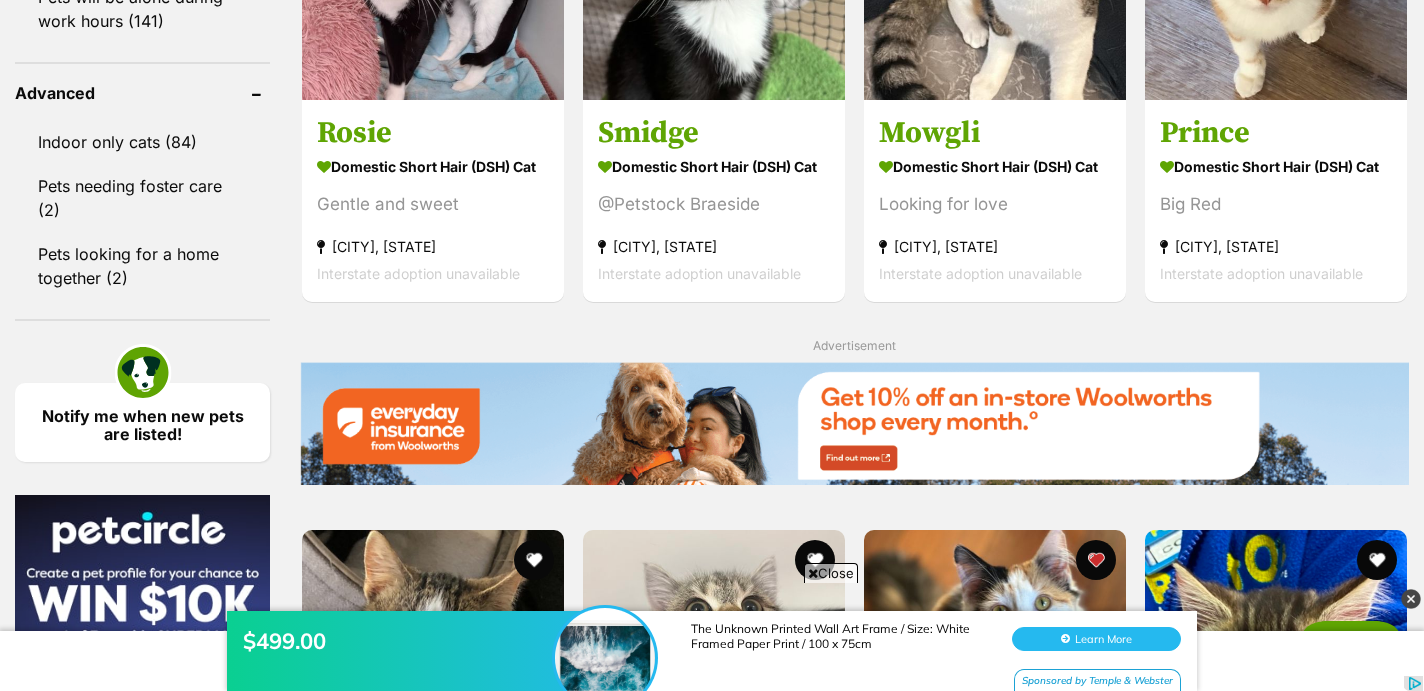 click on "Indoor only cats (84)" at bounding box center [142, 142] 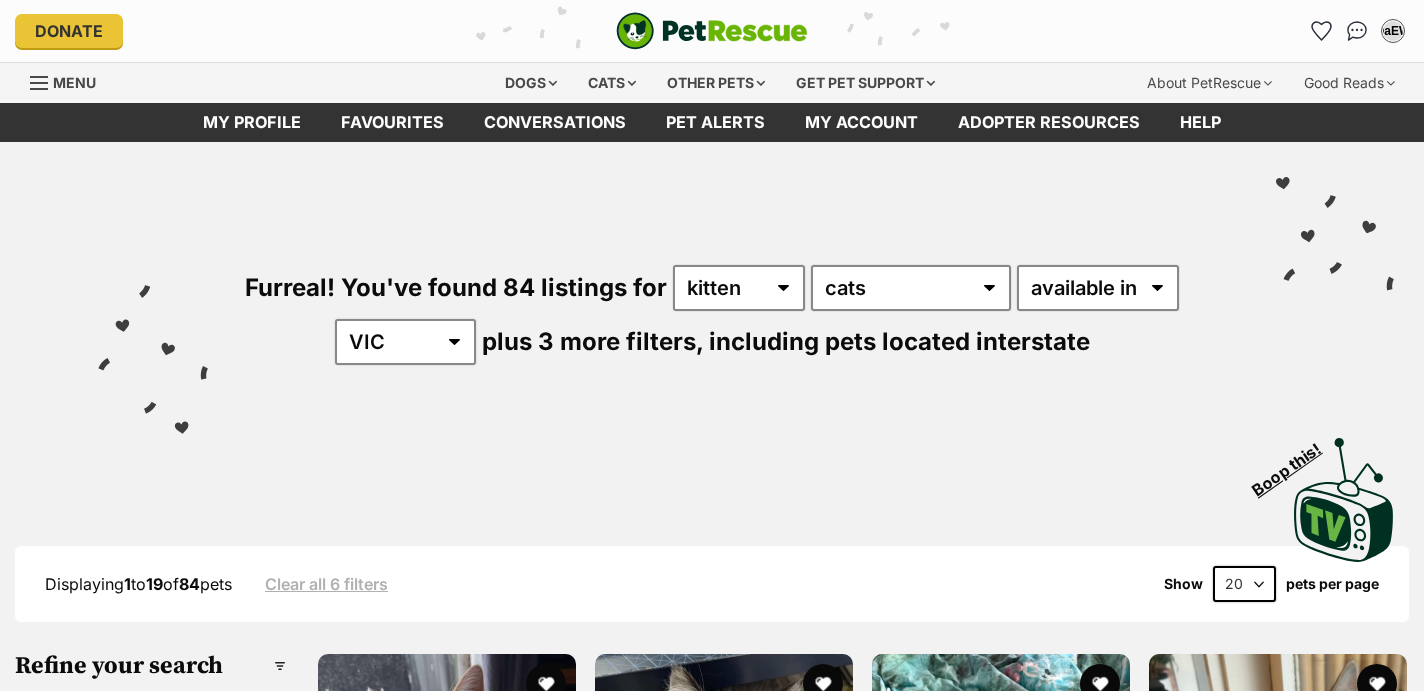 scroll, scrollTop: 0, scrollLeft: 0, axis: both 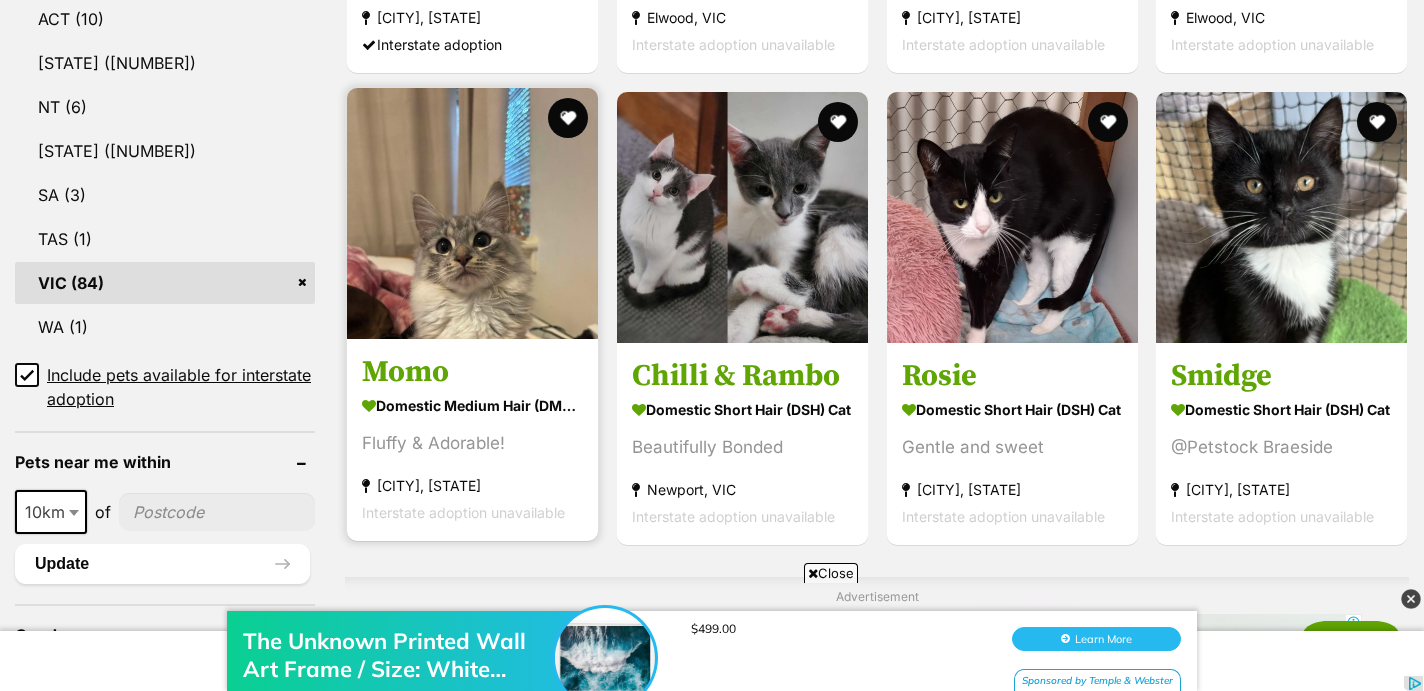 click at bounding box center [472, 213] 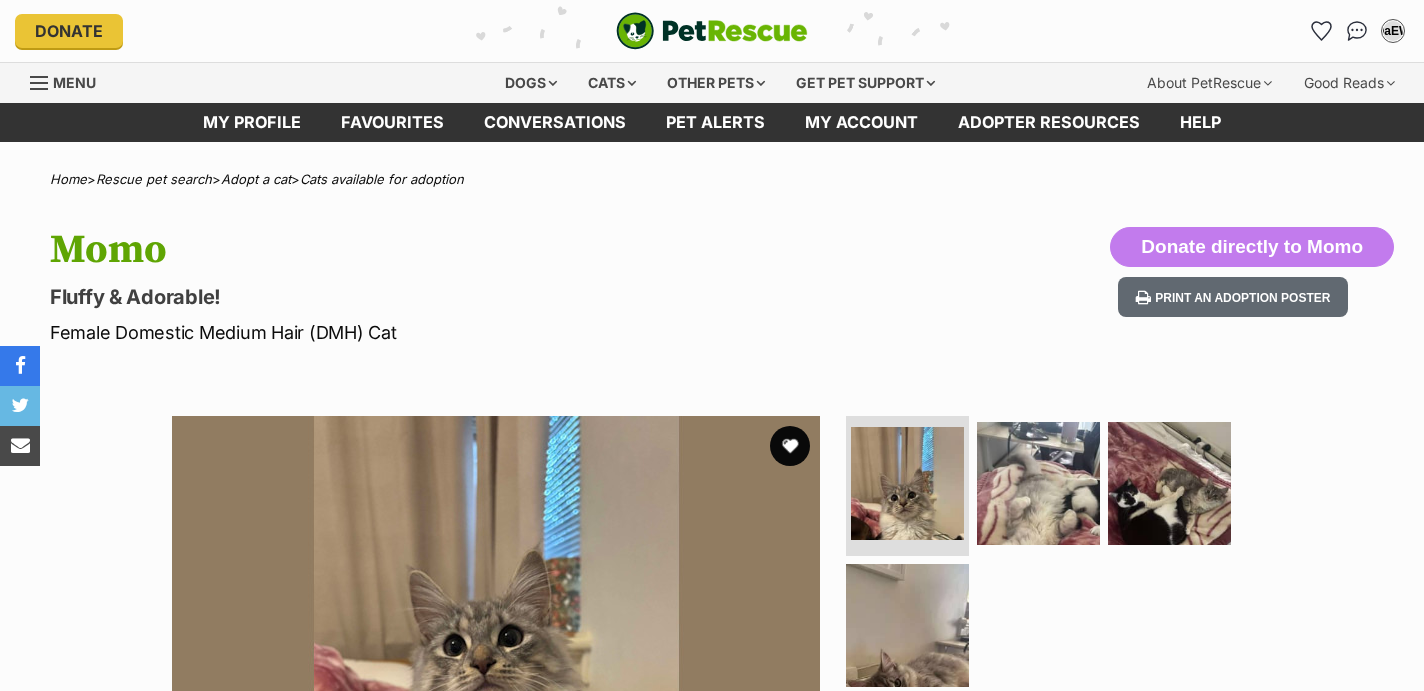 scroll, scrollTop: 0, scrollLeft: 0, axis: both 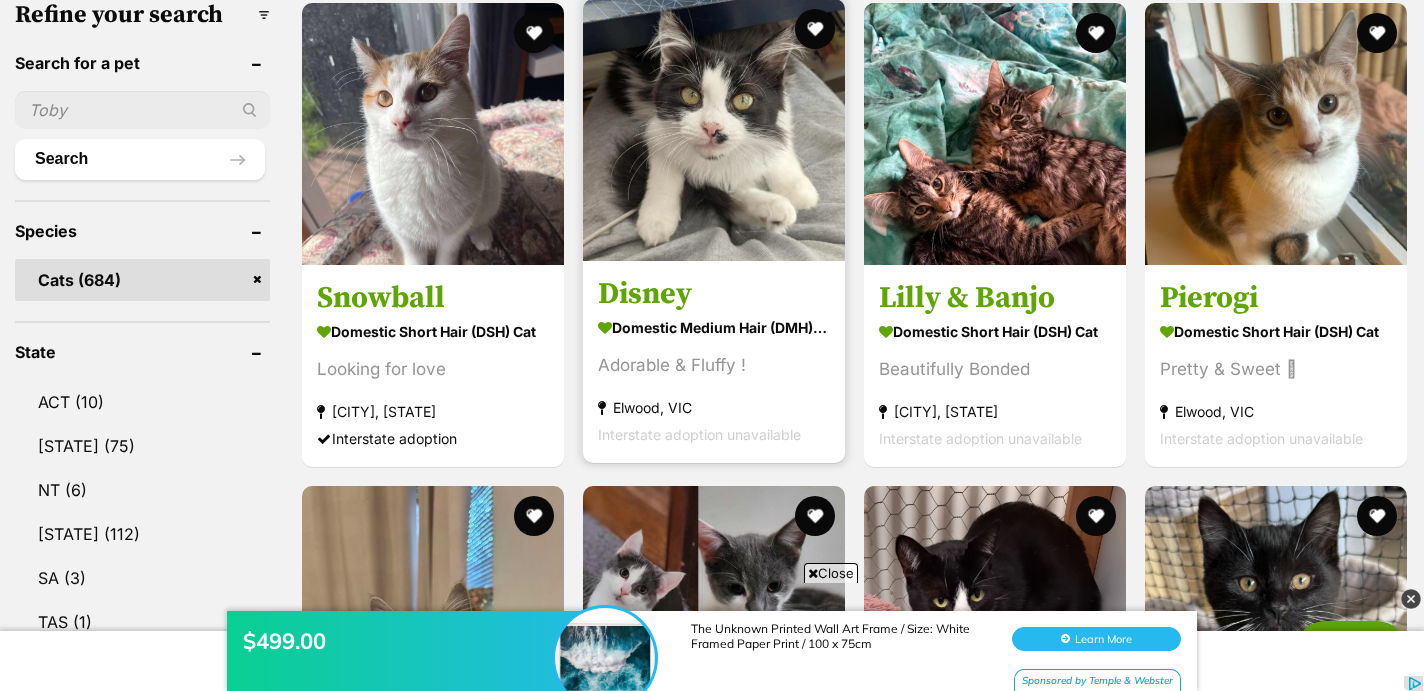 click at bounding box center (714, 130) 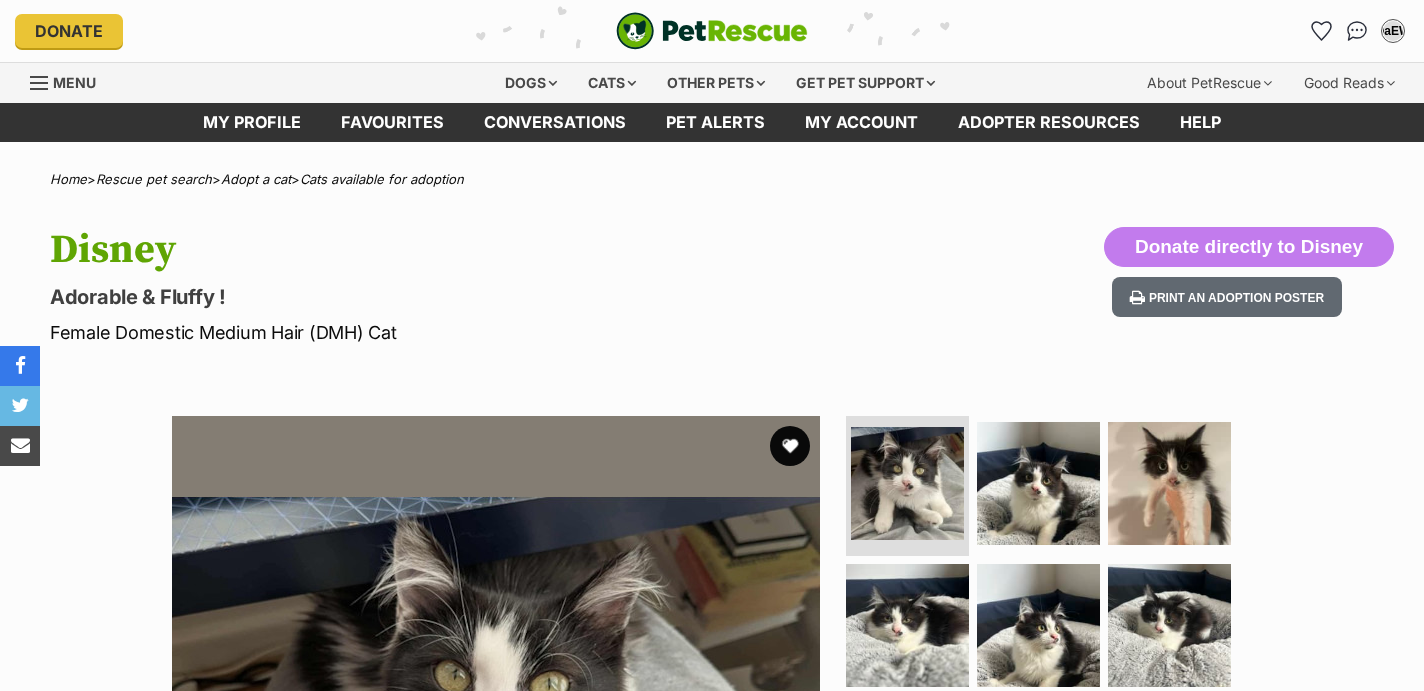 scroll, scrollTop: 0, scrollLeft: 0, axis: both 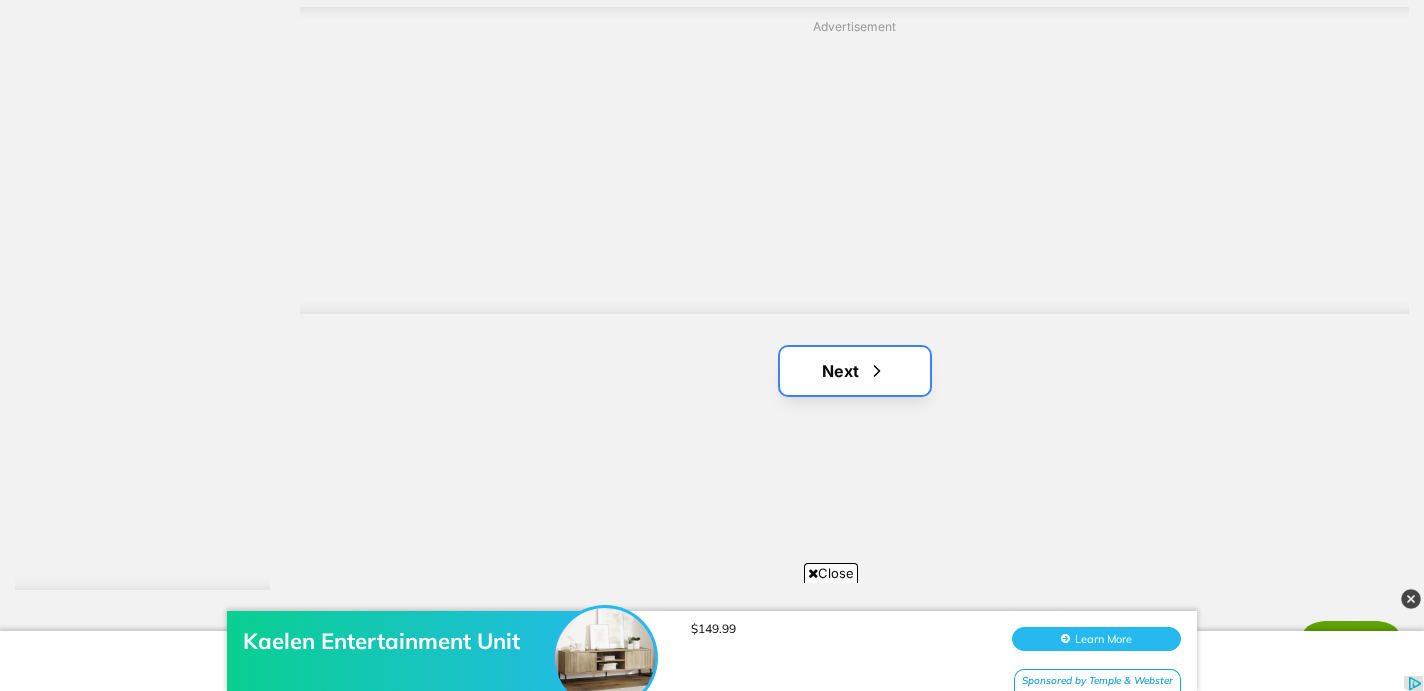 click on "Next" at bounding box center [855, 371] 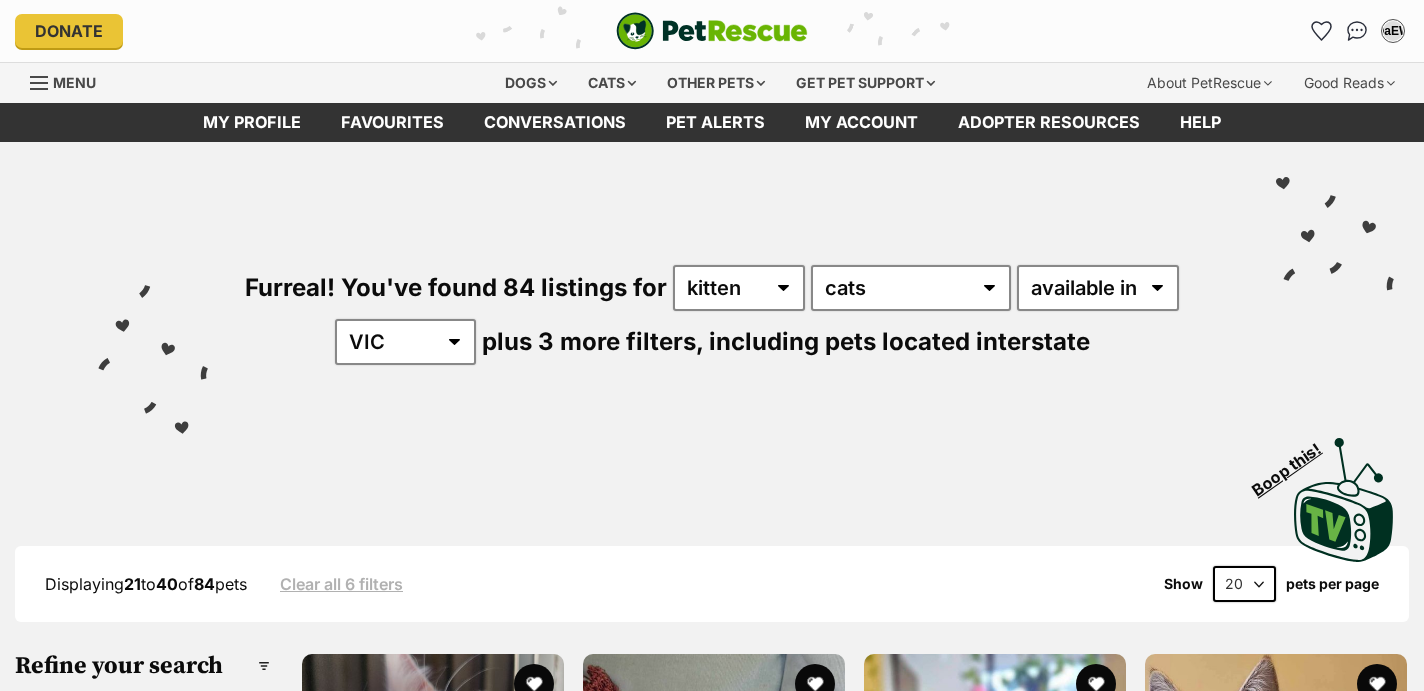 scroll, scrollTop: 0, scrollLeft: 0, axis: both 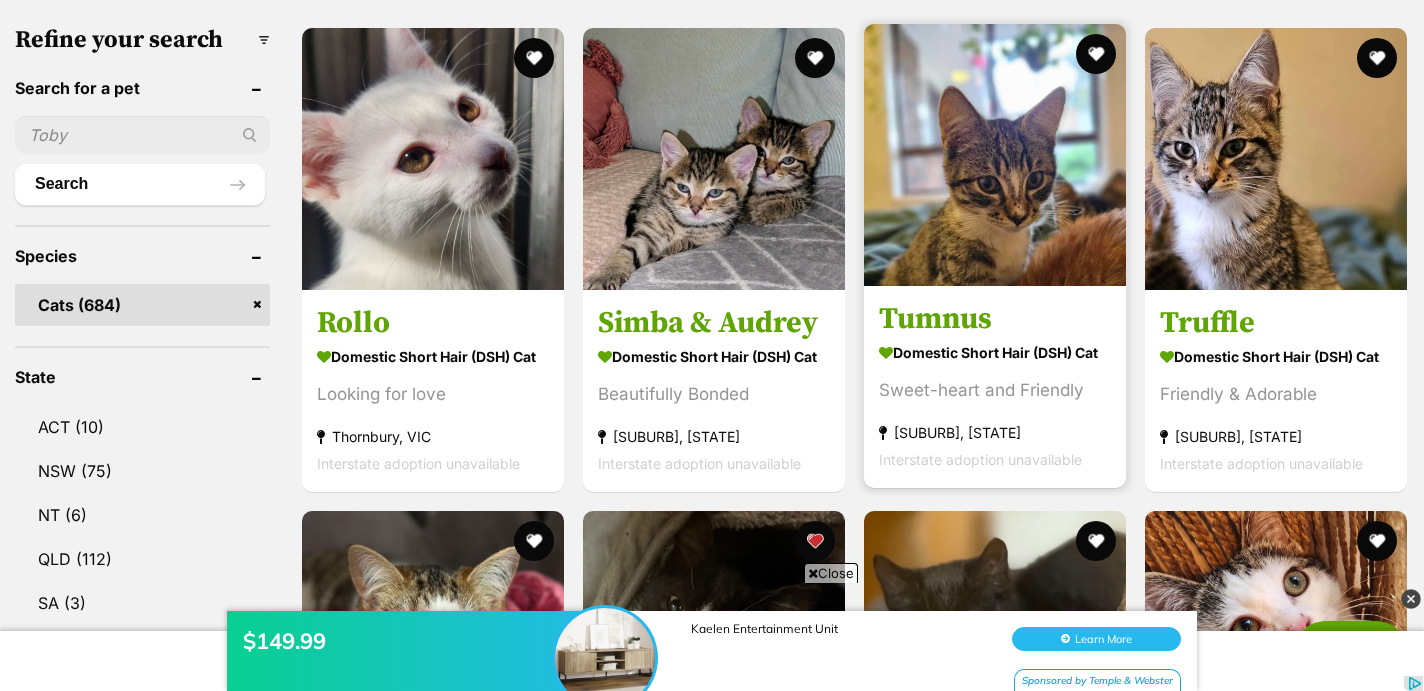 click at bounding box center [995, 155] 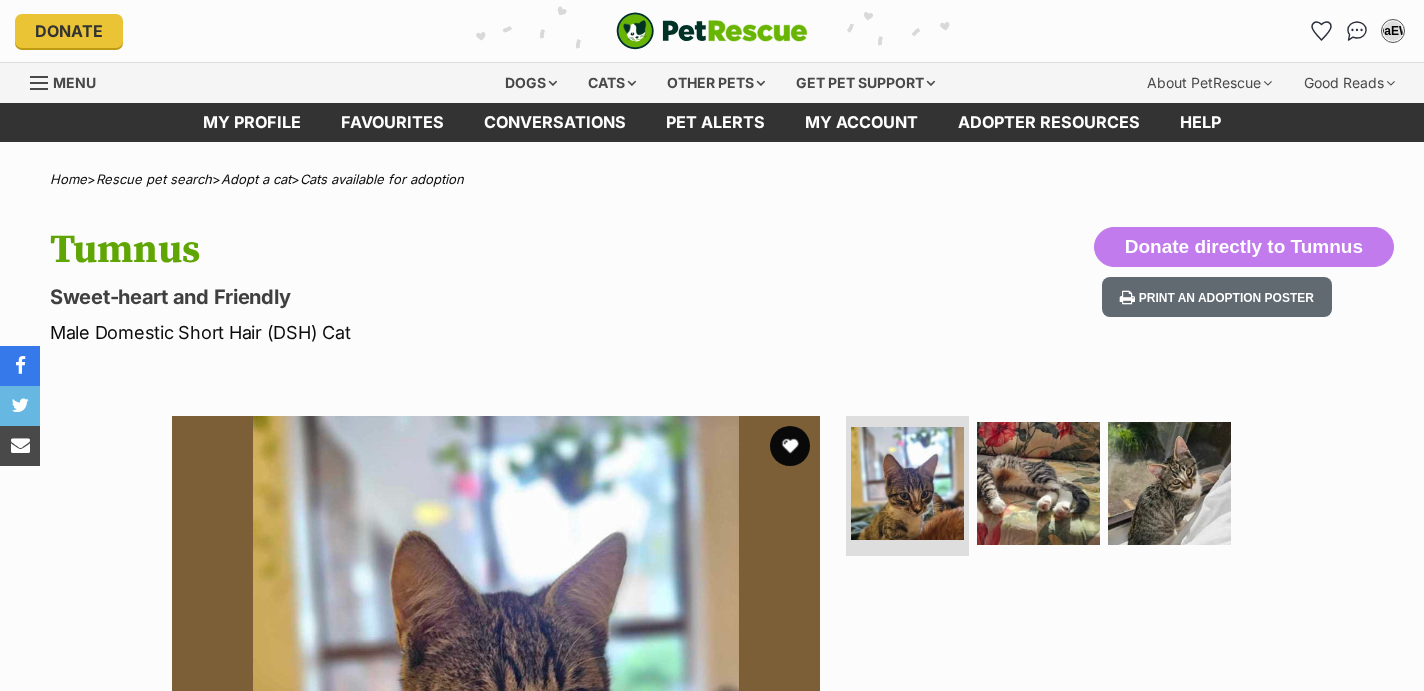 scroll, scrollTop: 0, scrollLeft: 0, axis: both 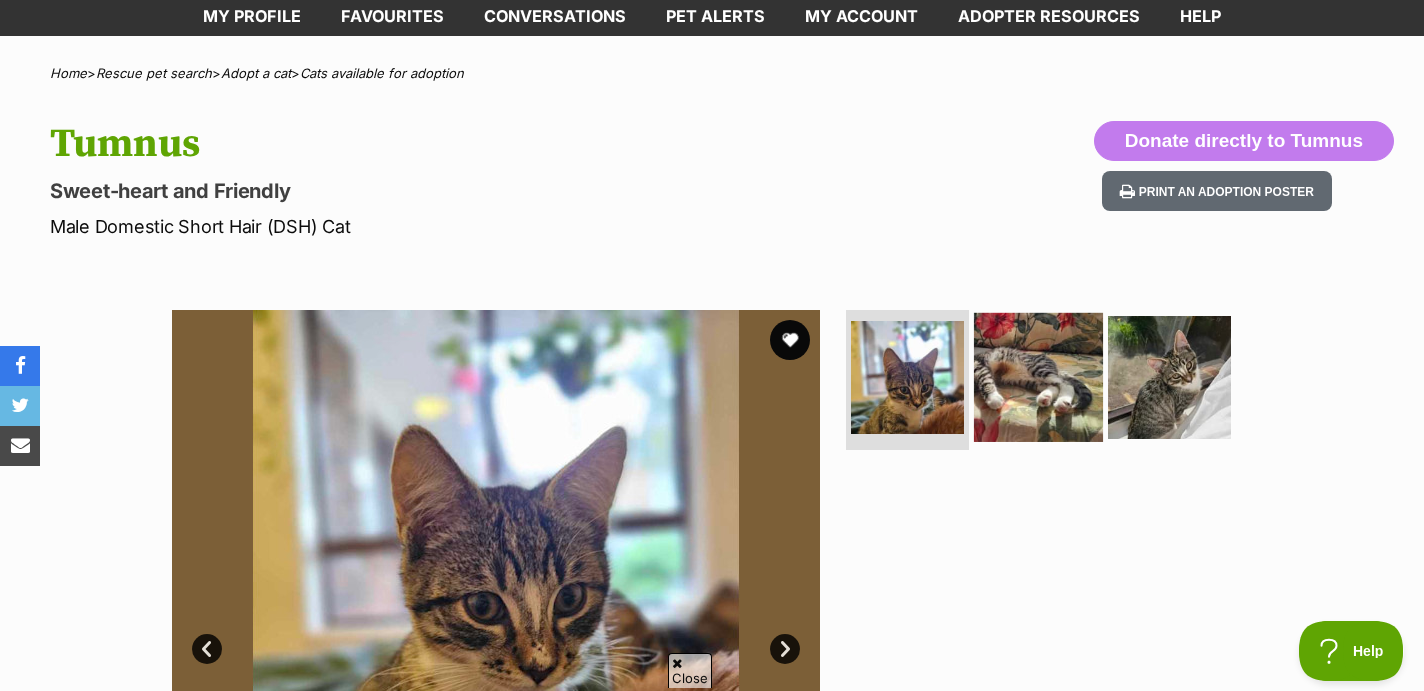 click at bounding box center (1038, 377) 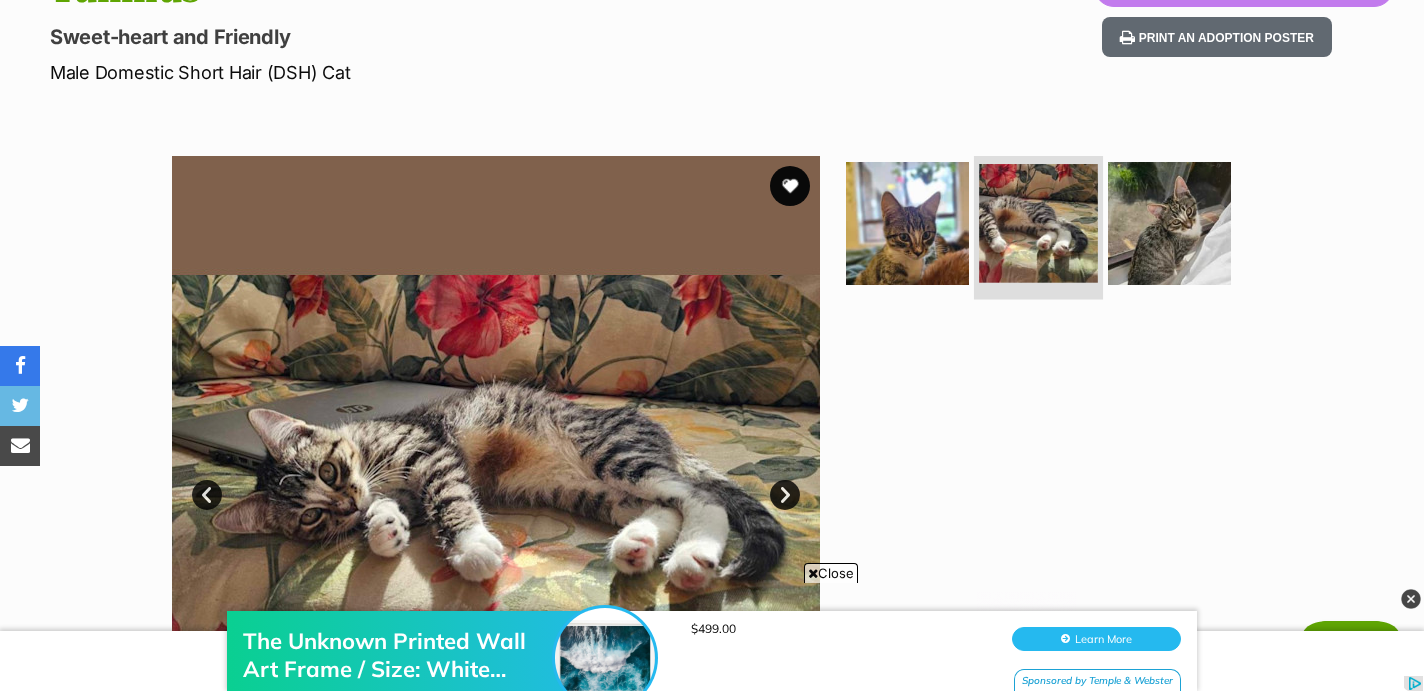 scroll, scrollTop: 0, scrollLeft: 0, axis: both 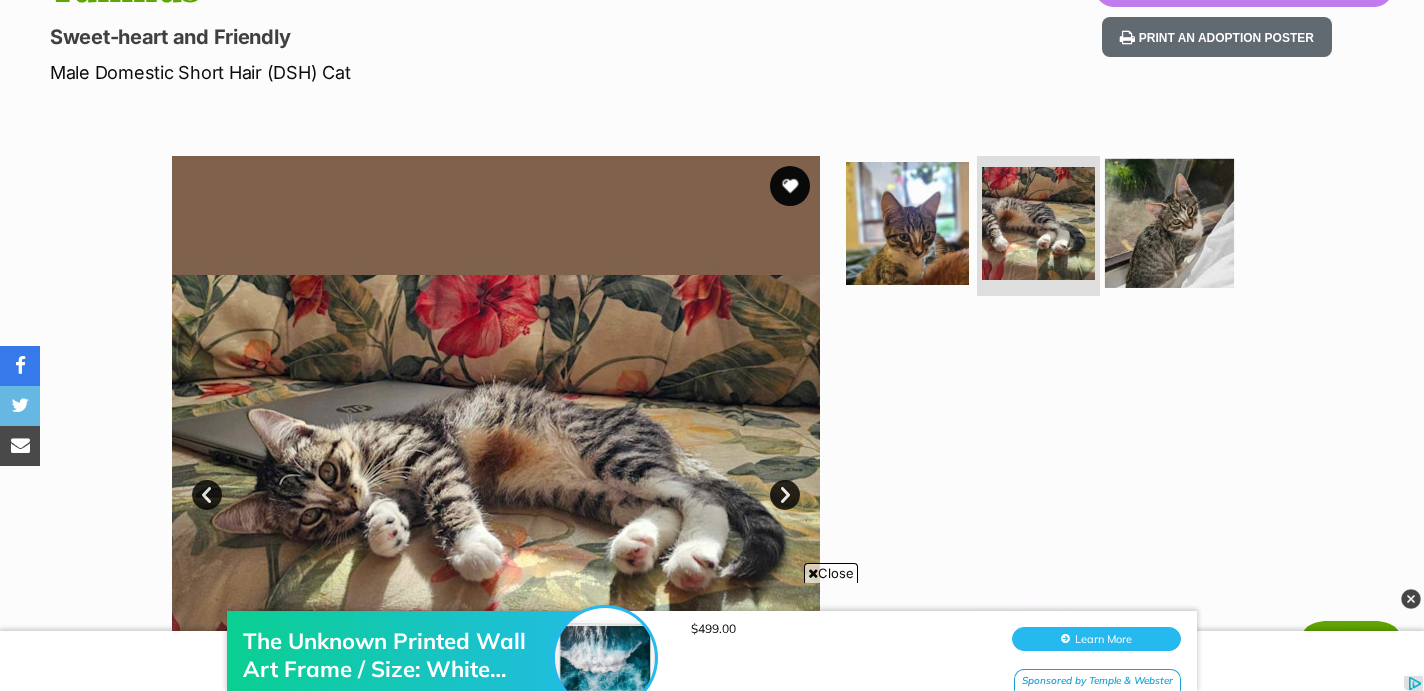 click at bounding box center [1169, 223] 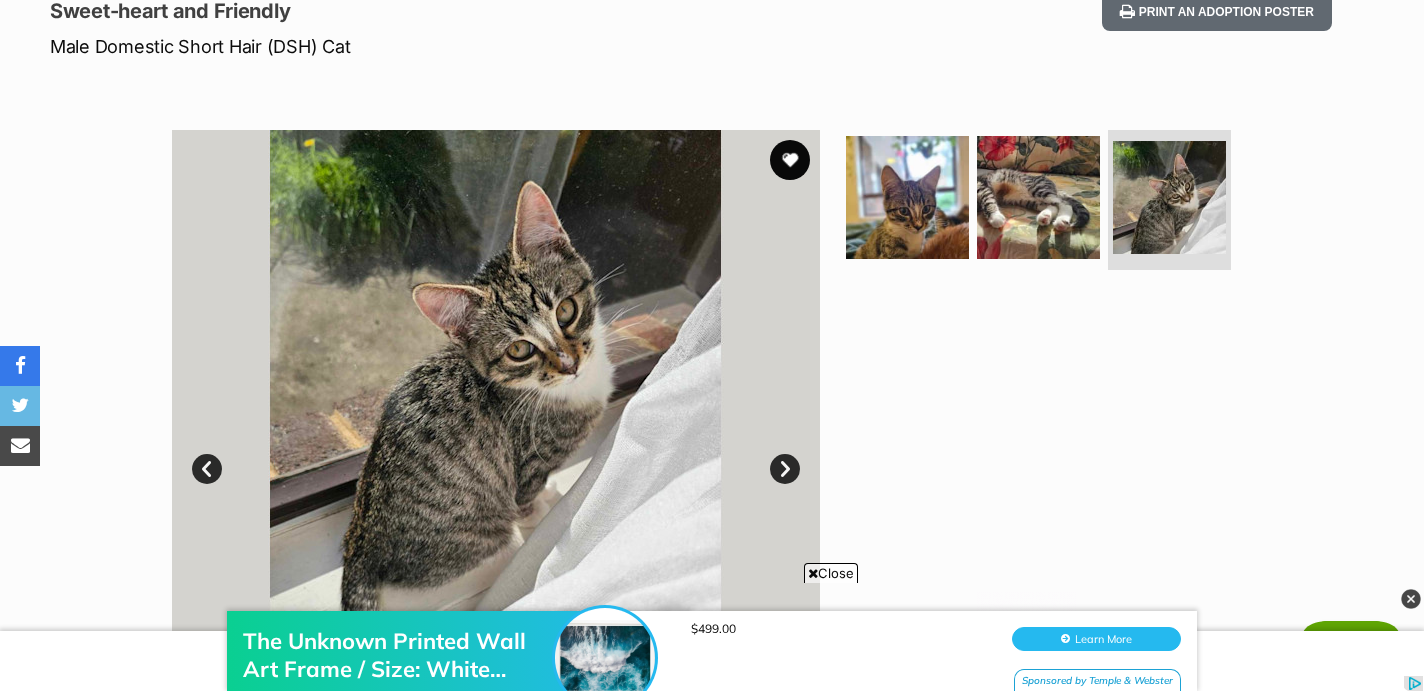scroll, scrollTop: 357, scrollLeft: 0, axis: vertical 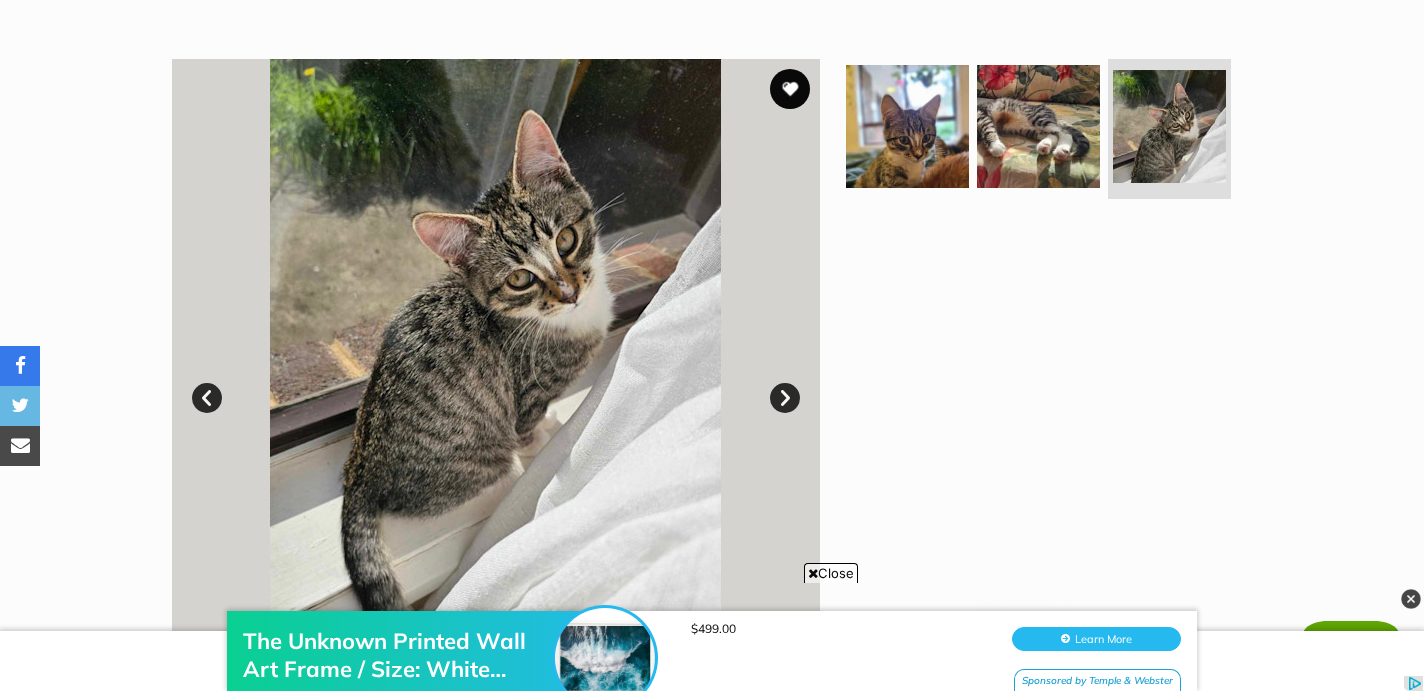 click on "Next" at bounding box center [785, 398] 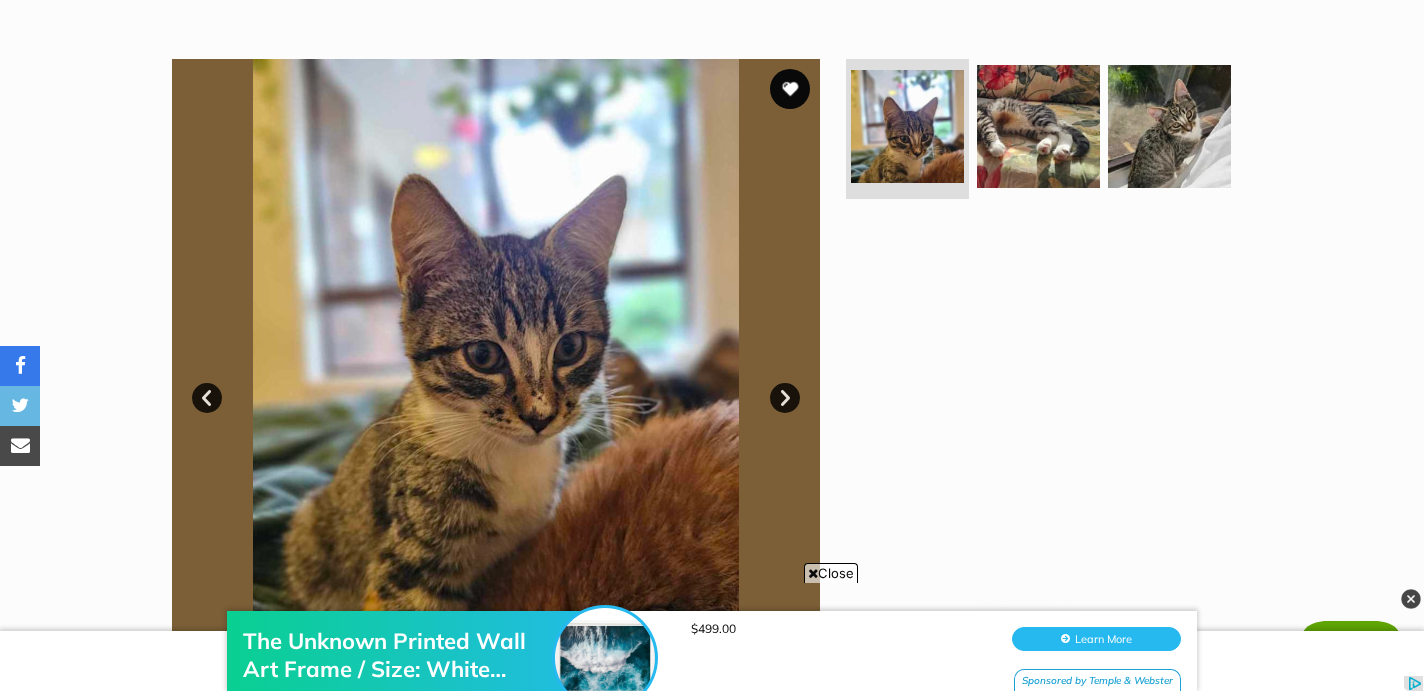 click on "Next" at bounding box center [785, 398] 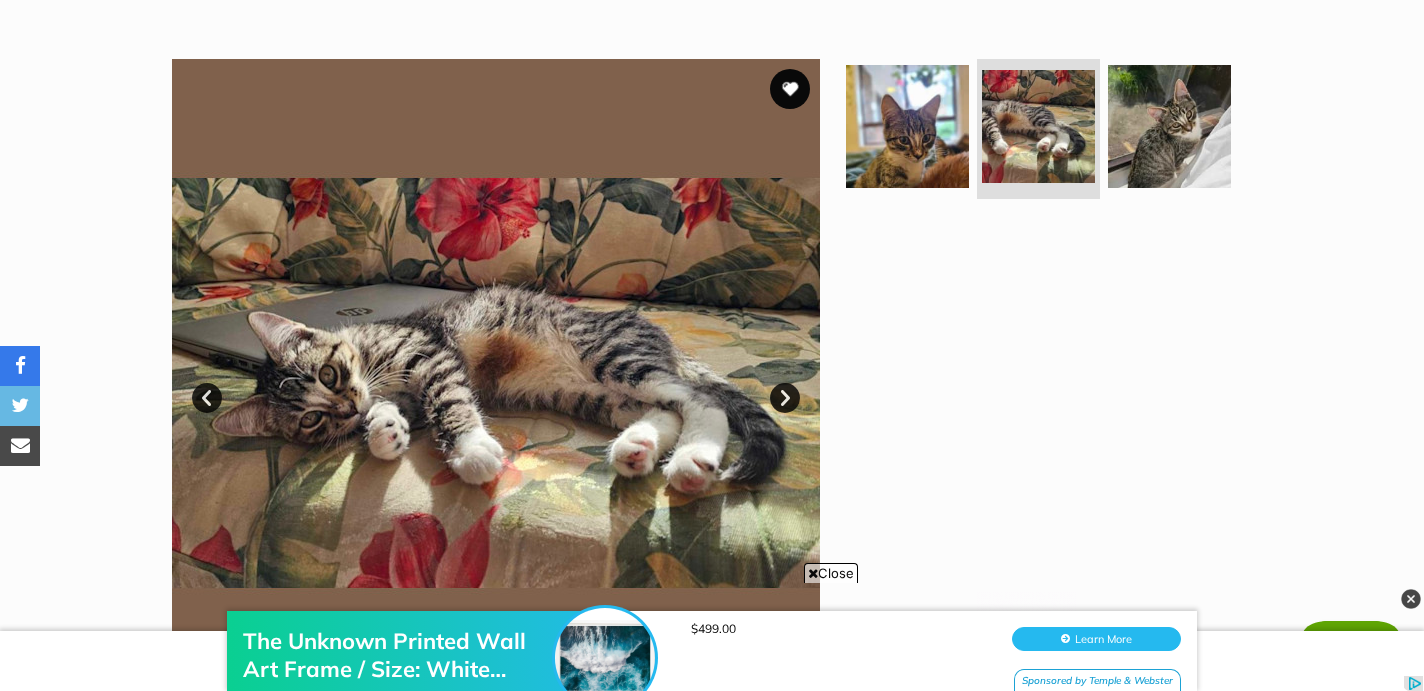 click on "Next" at bounding box center (785, 398) 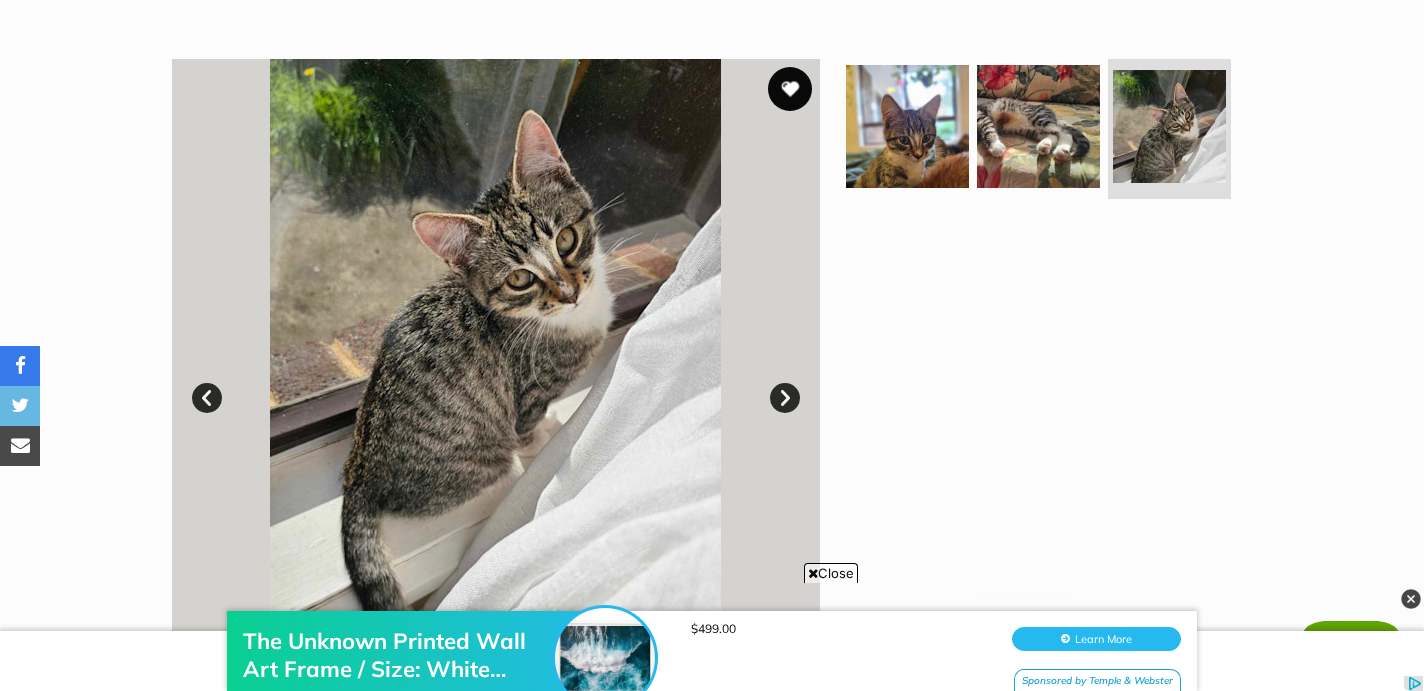 click at bounding box center (790, 89) 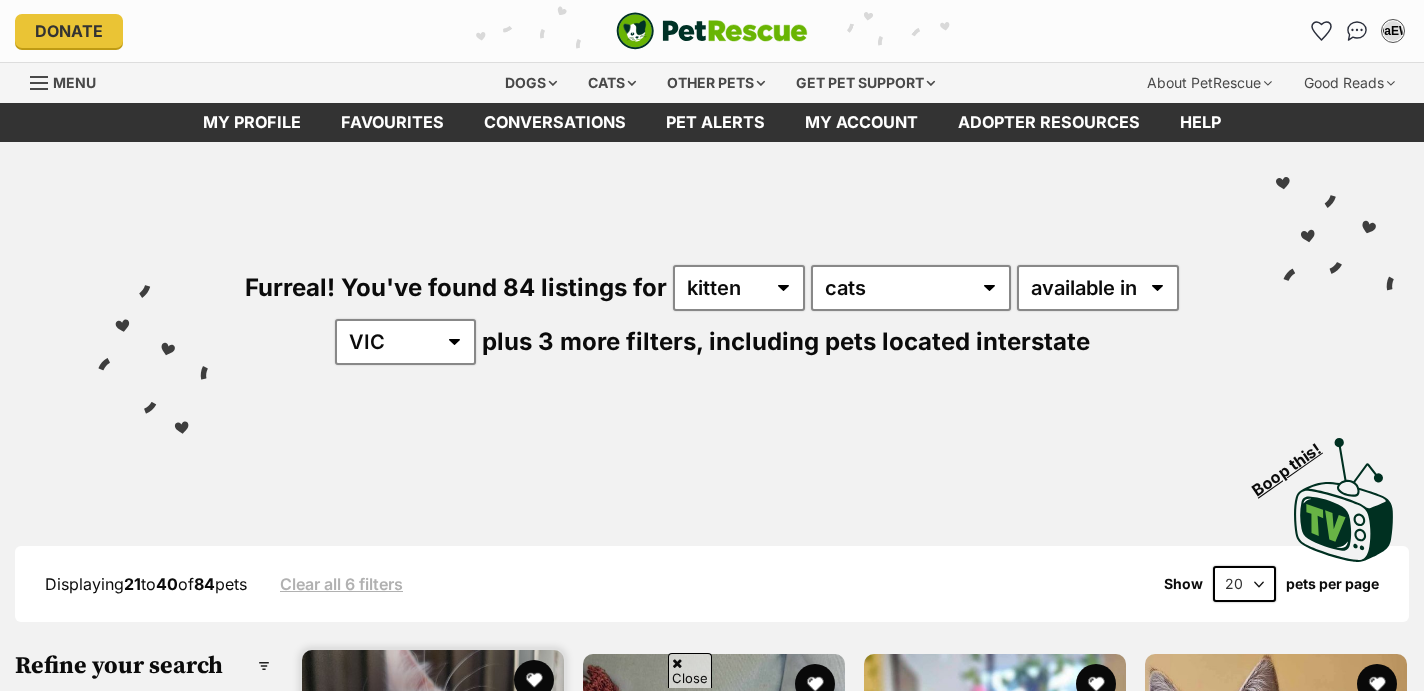 scroll, scrollTop: 626, scrollLeft: 0, axis: vertical 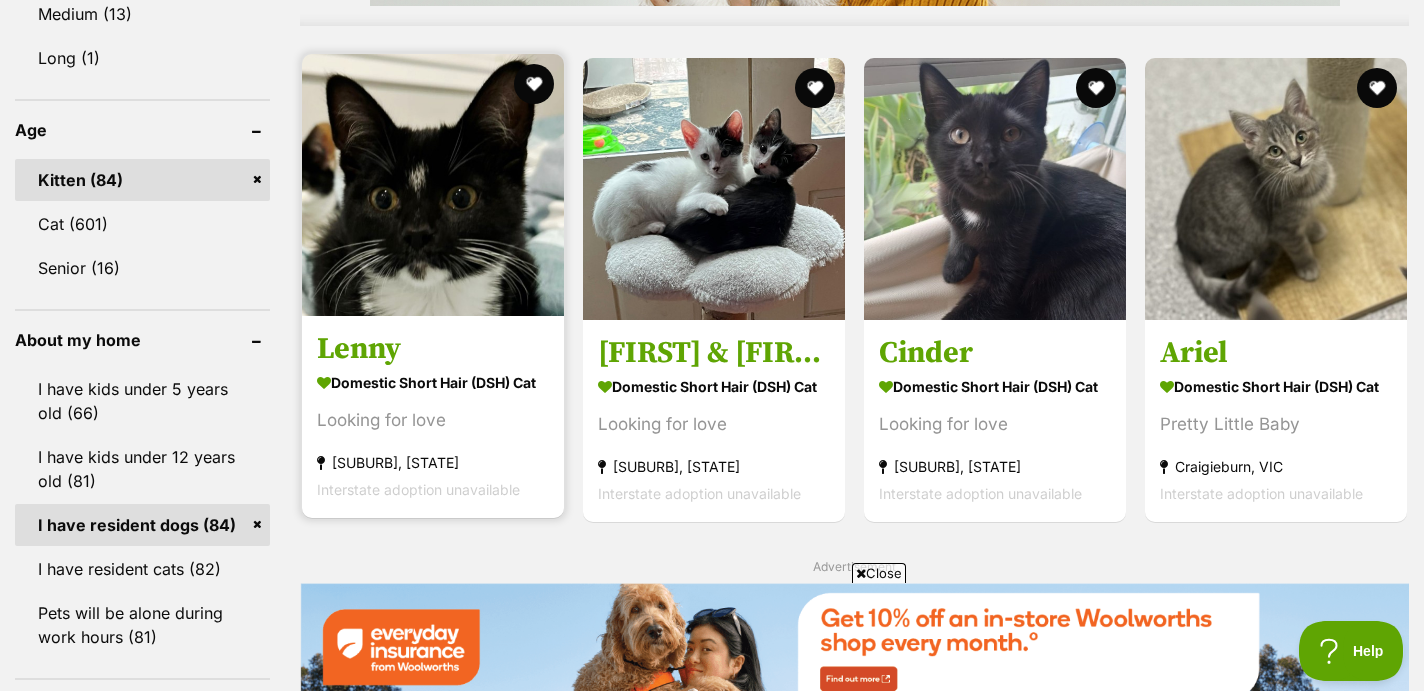 click at bounding box center [433, 185] 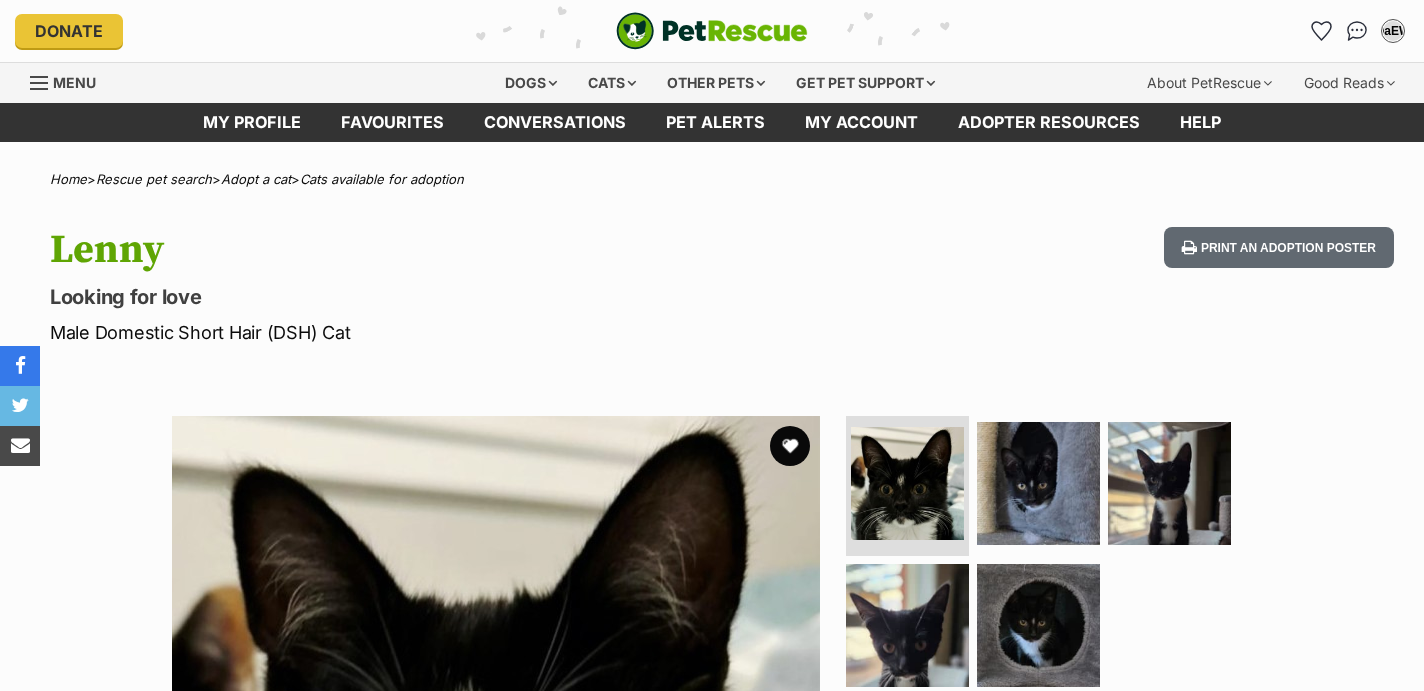 scroll, scrollTop: 0, scrollLeft: 0, axis: both 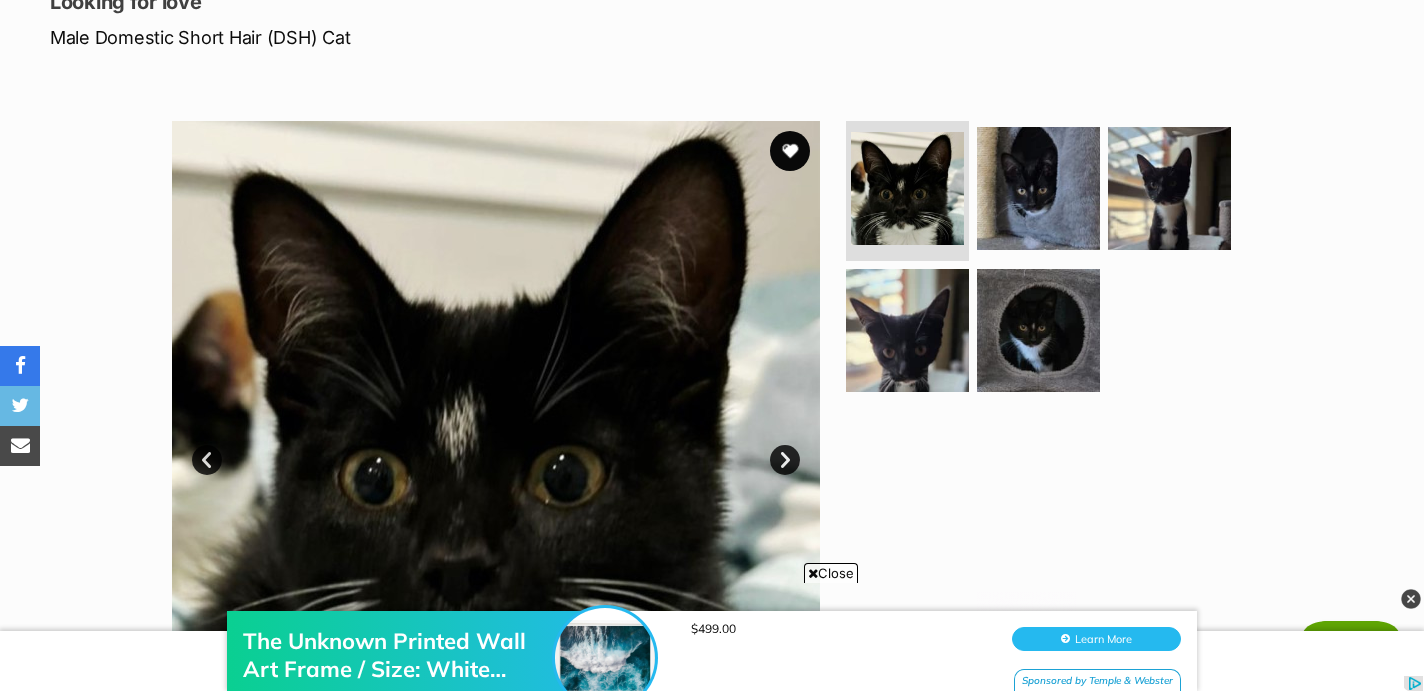 click on "Next" at bounding box center [785, 460] 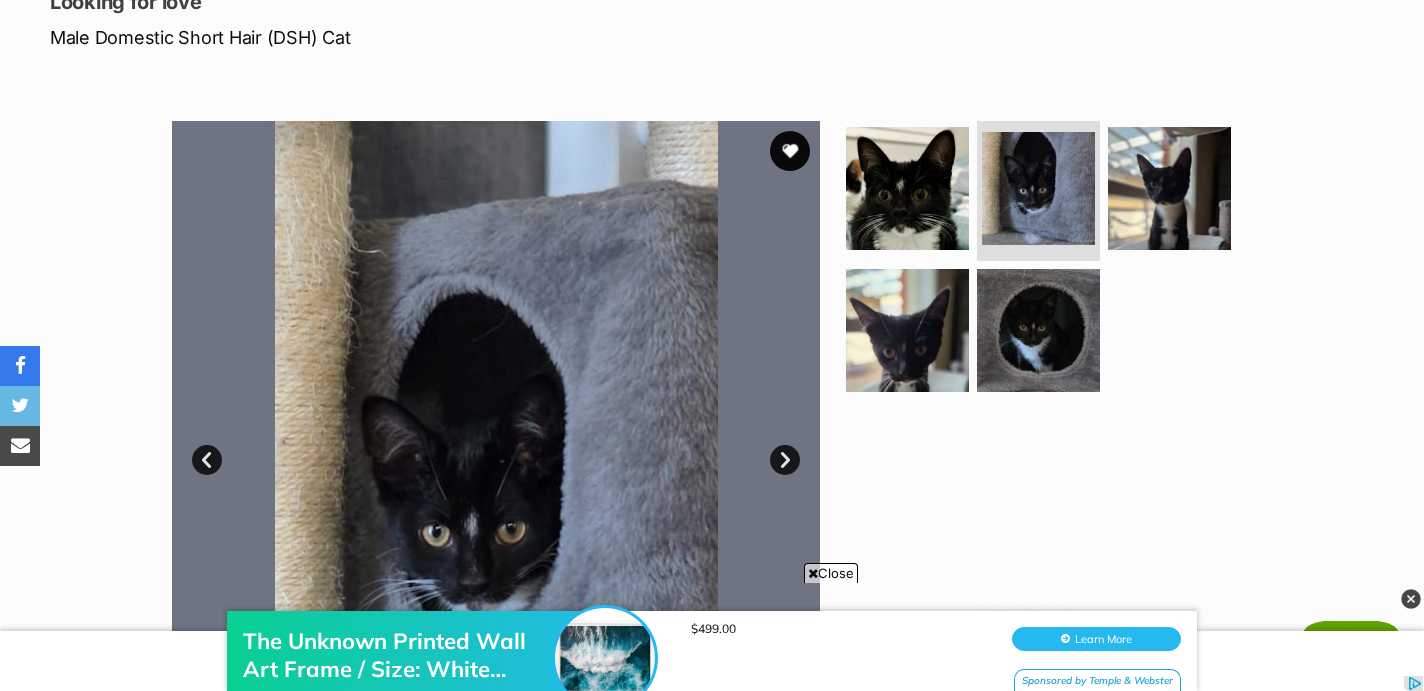 click on "Next" at bounding box center (785, 460) 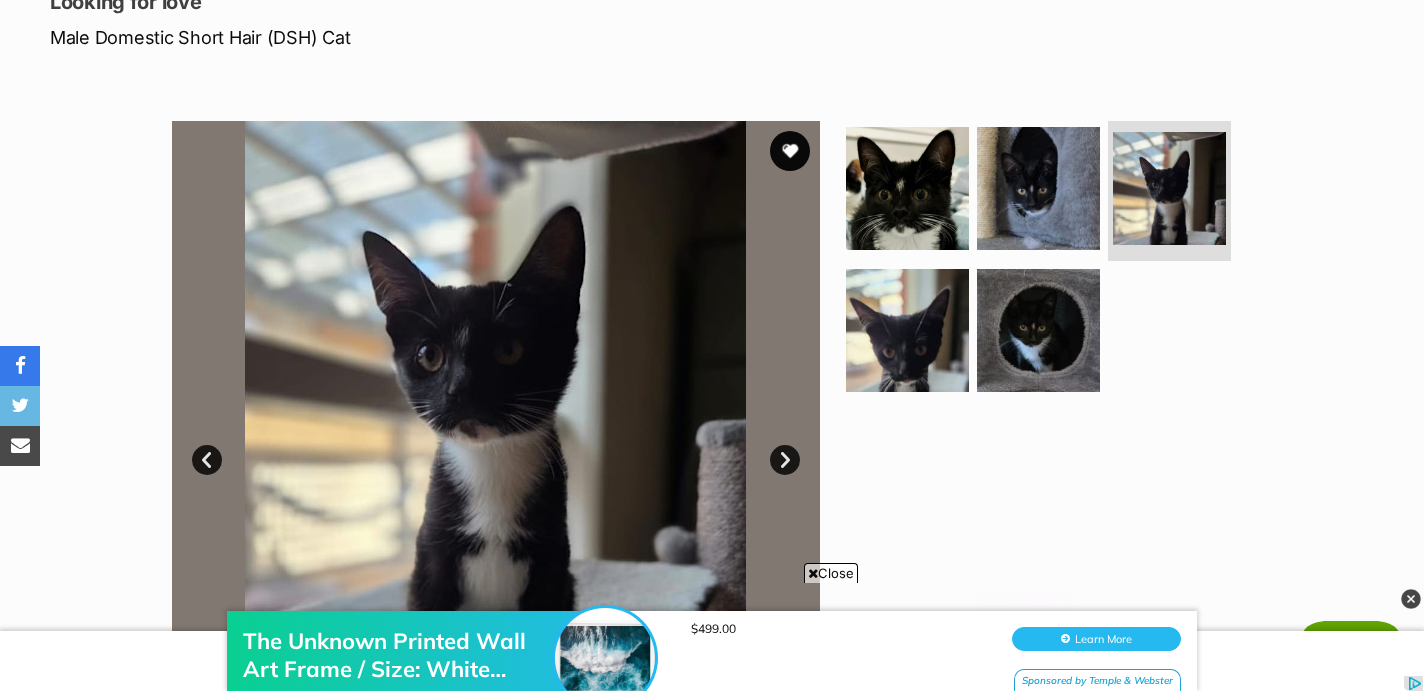 click on "Next" at bounding box center [785, 460] 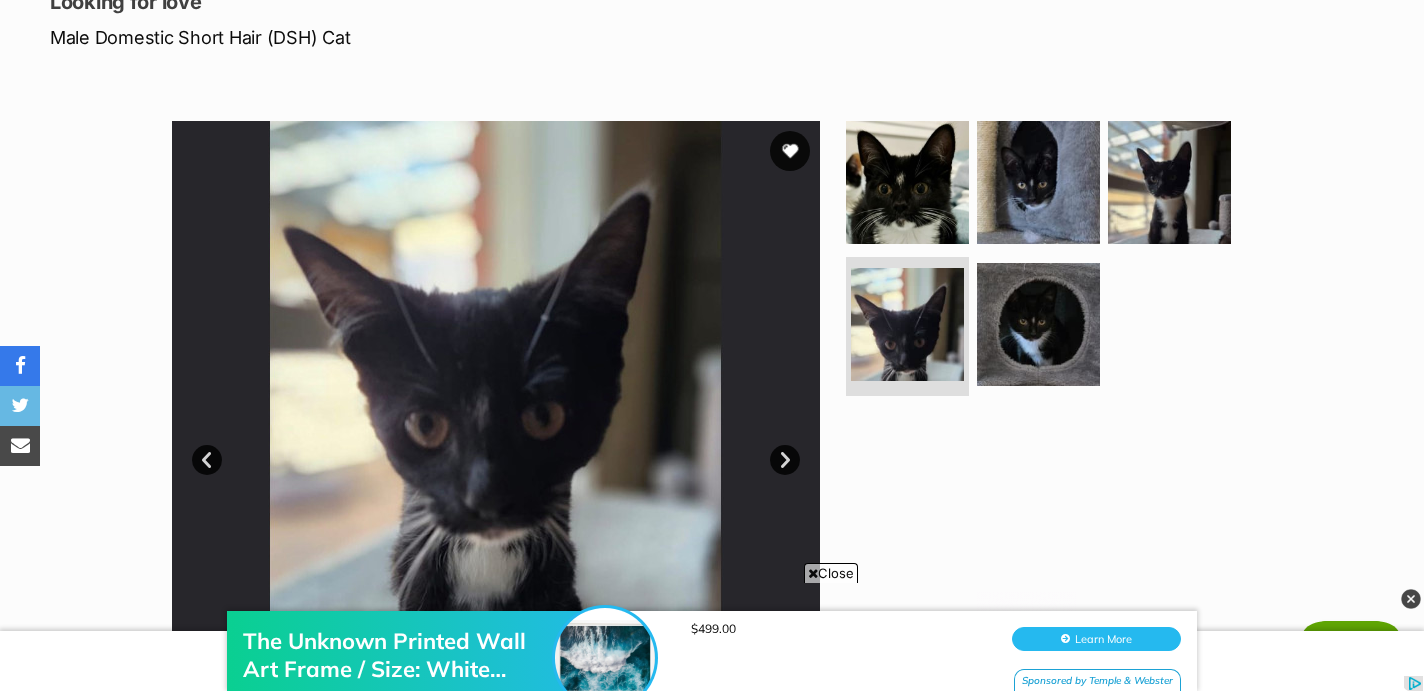 click on "Next" at bounding box center [785, 460] 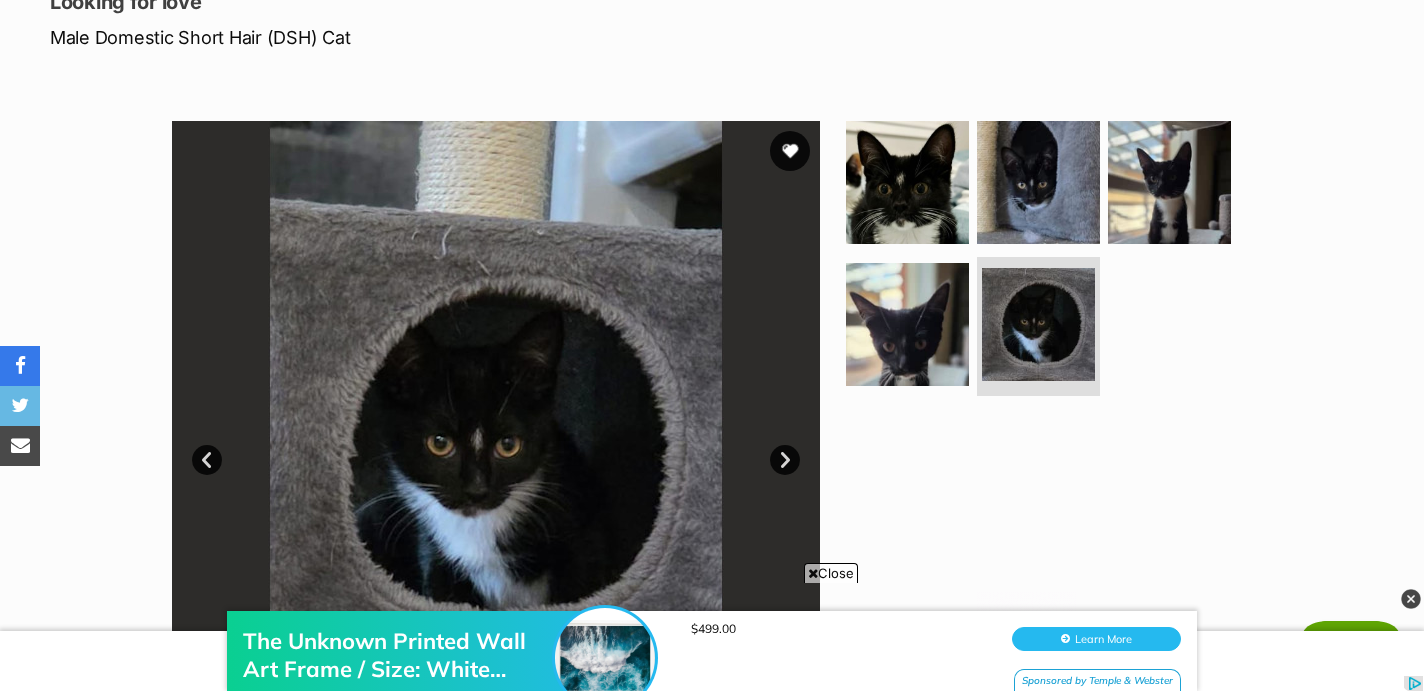 click on "Next" at bounding box center (785, 460) 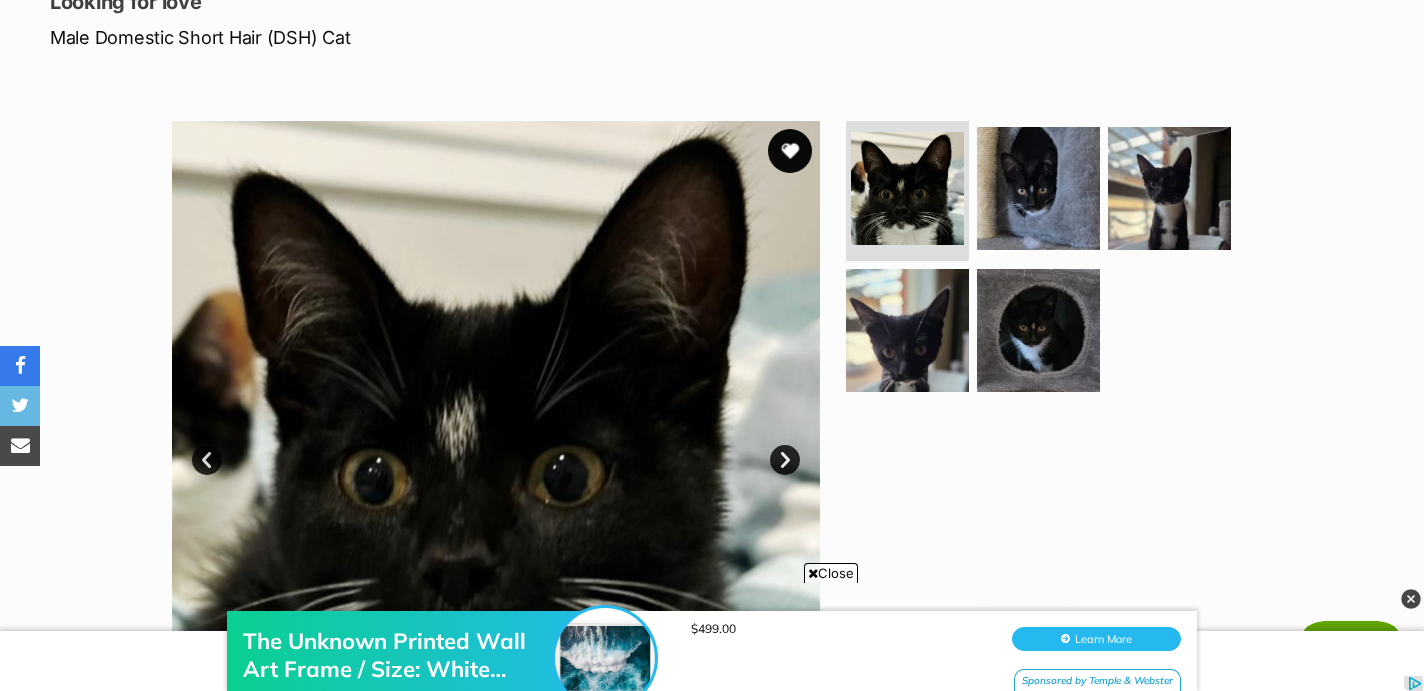 click at bounding box center [790, 151] 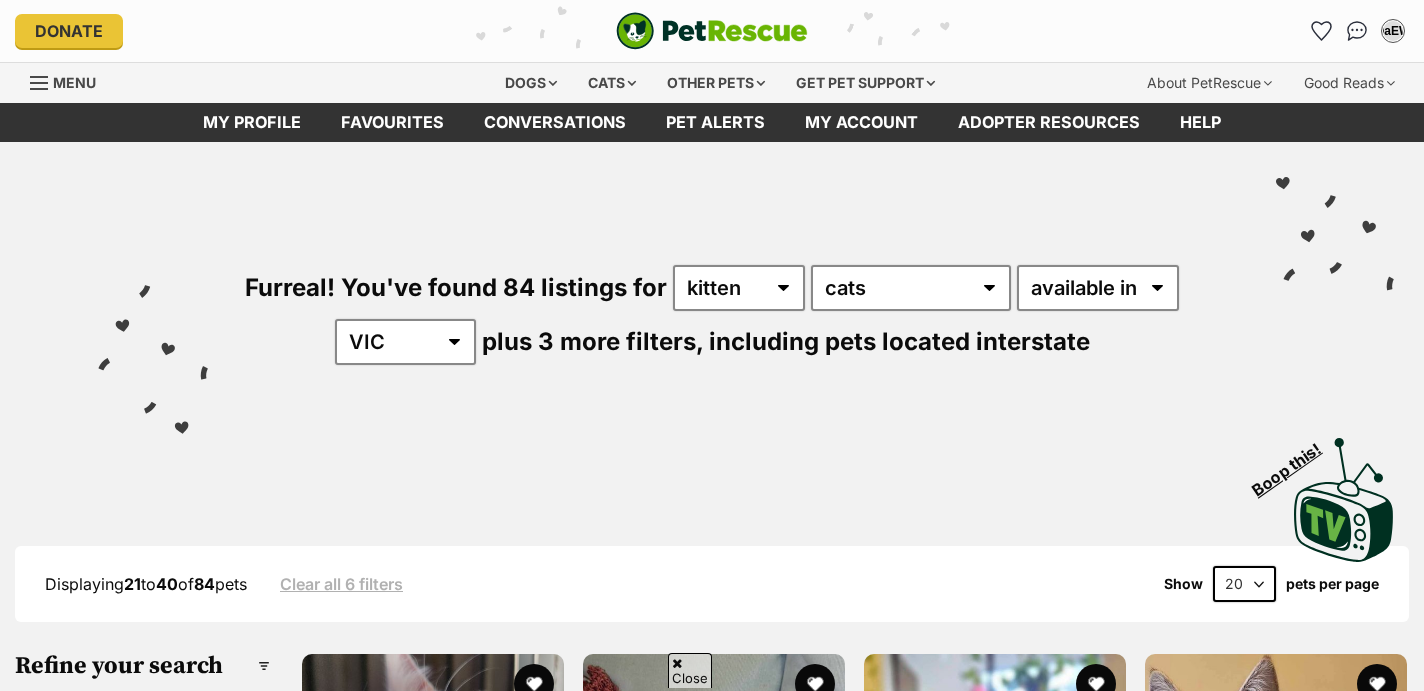 scroll, scrollTop: 1903, scrollLeft: 0, axis: vertical 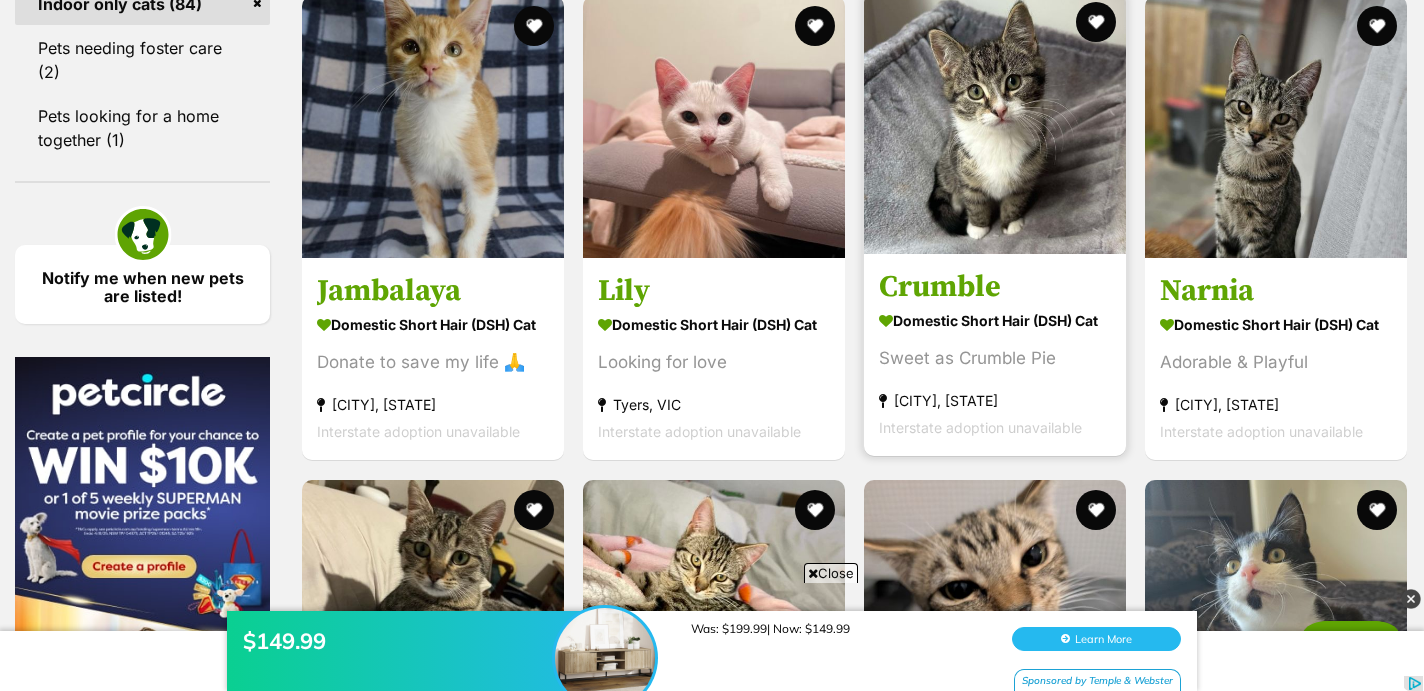 click at bounding box center [995, 123] 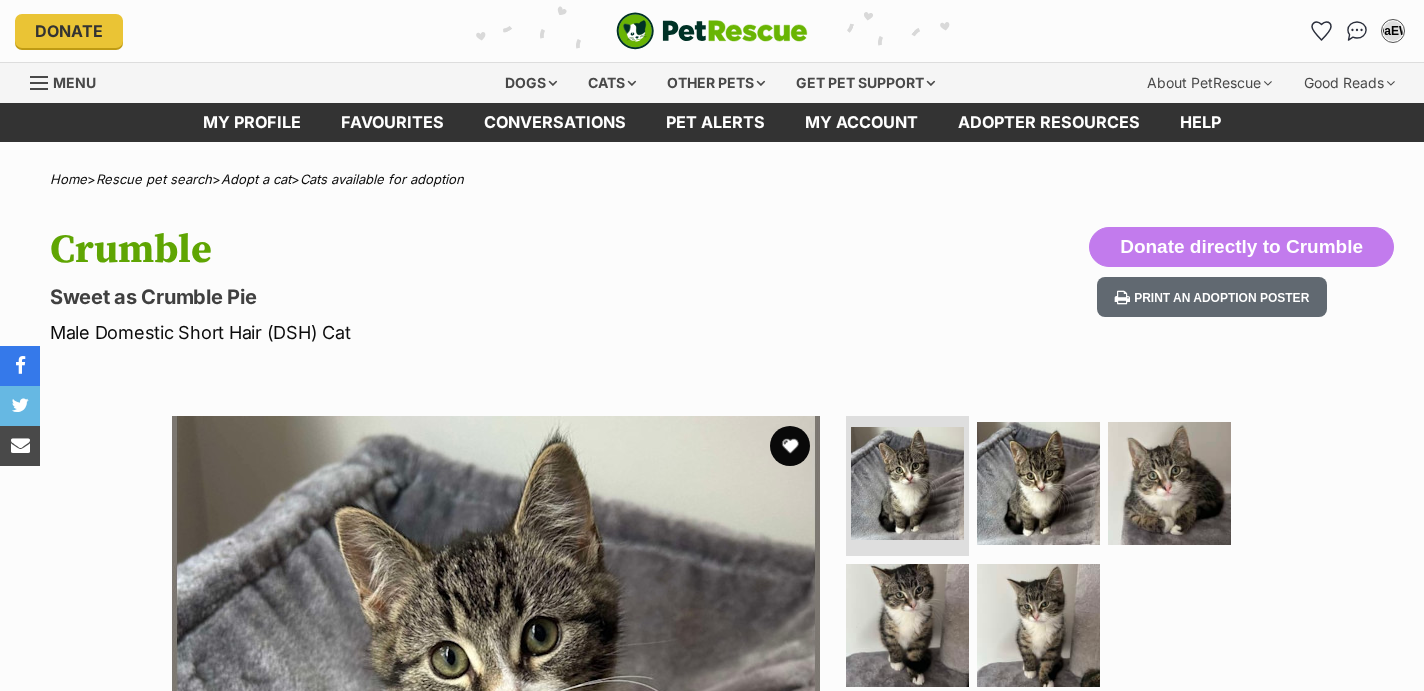 scroll, scrollTop: 0, scrollLeft: 0, axis: both 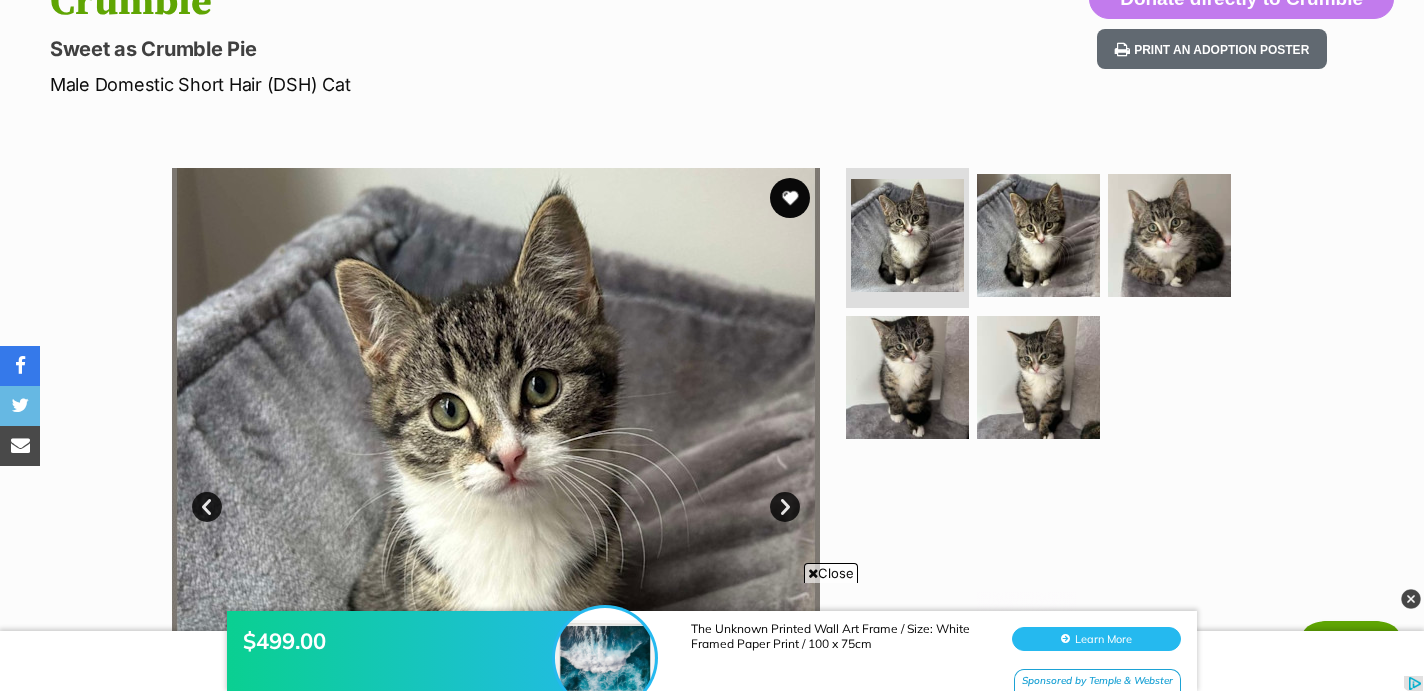 click on "Next" at bounding box center [785, 507] 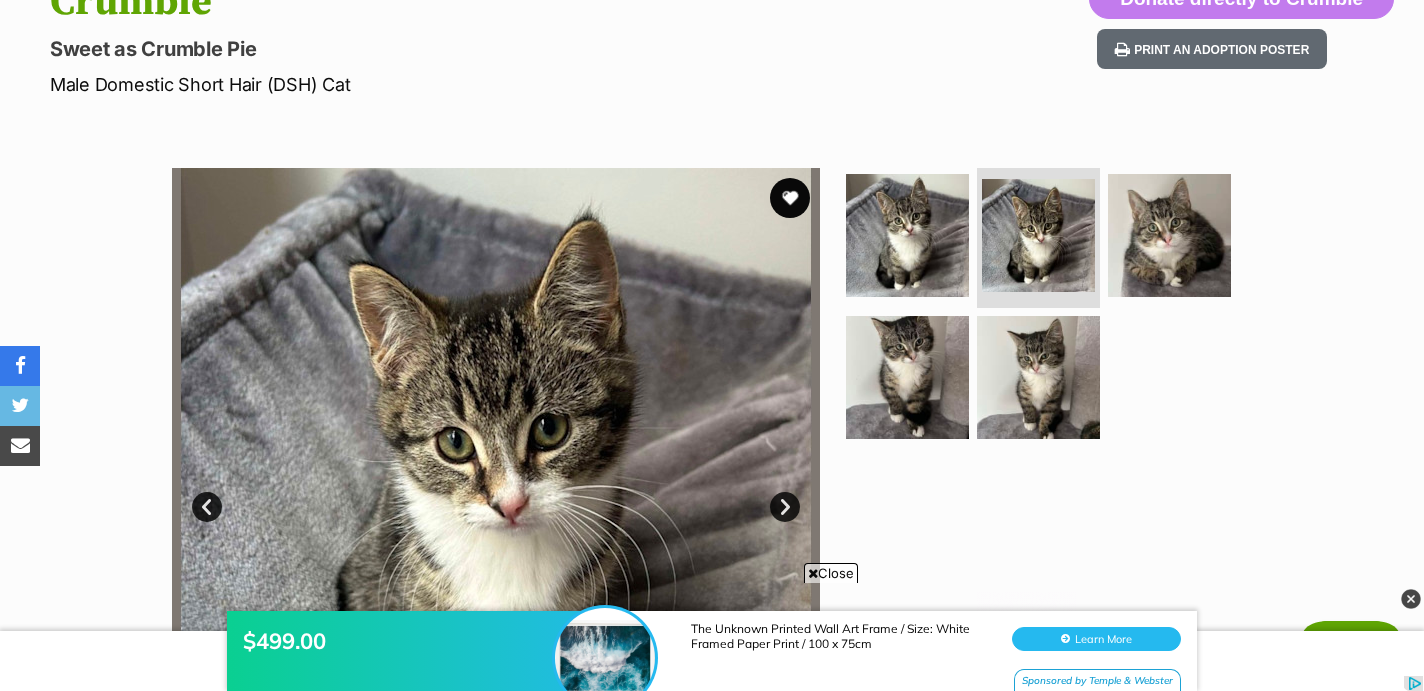 click on "Next" at bounding box center (785, 507) 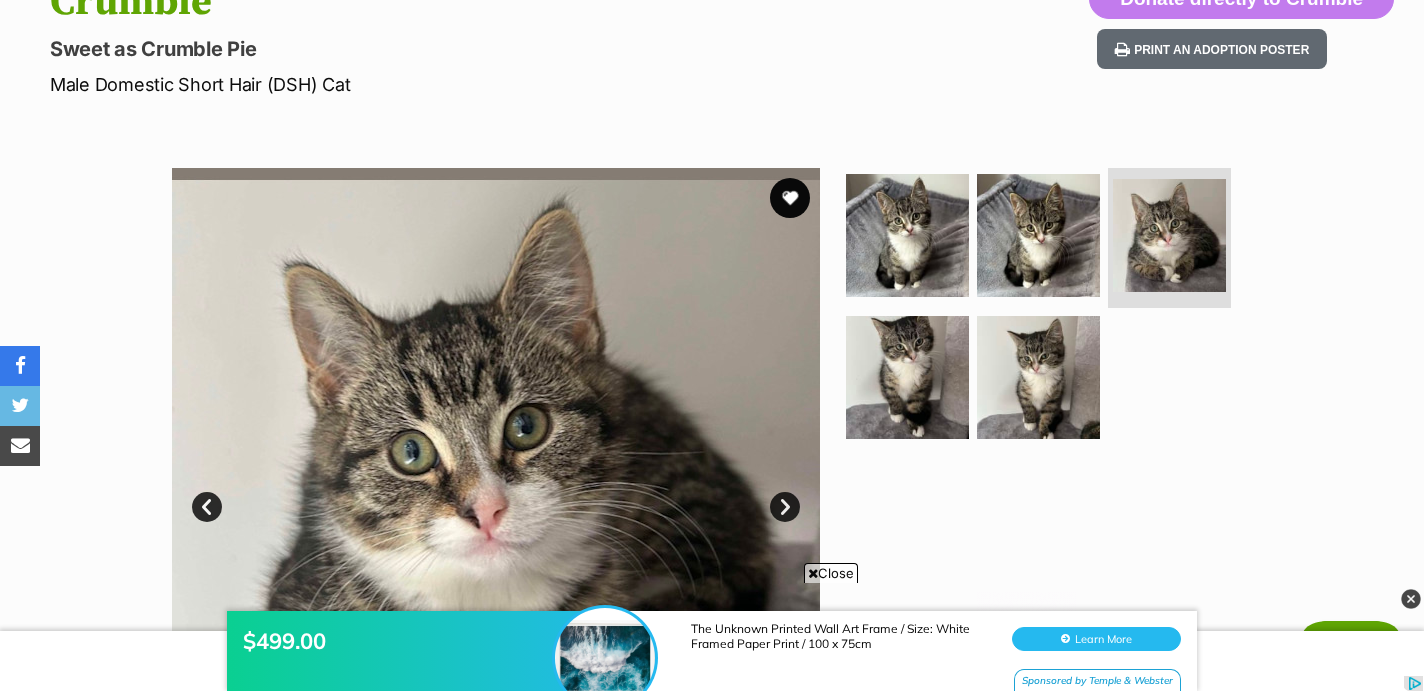 click on "Next" at bounding box center (785, 507) 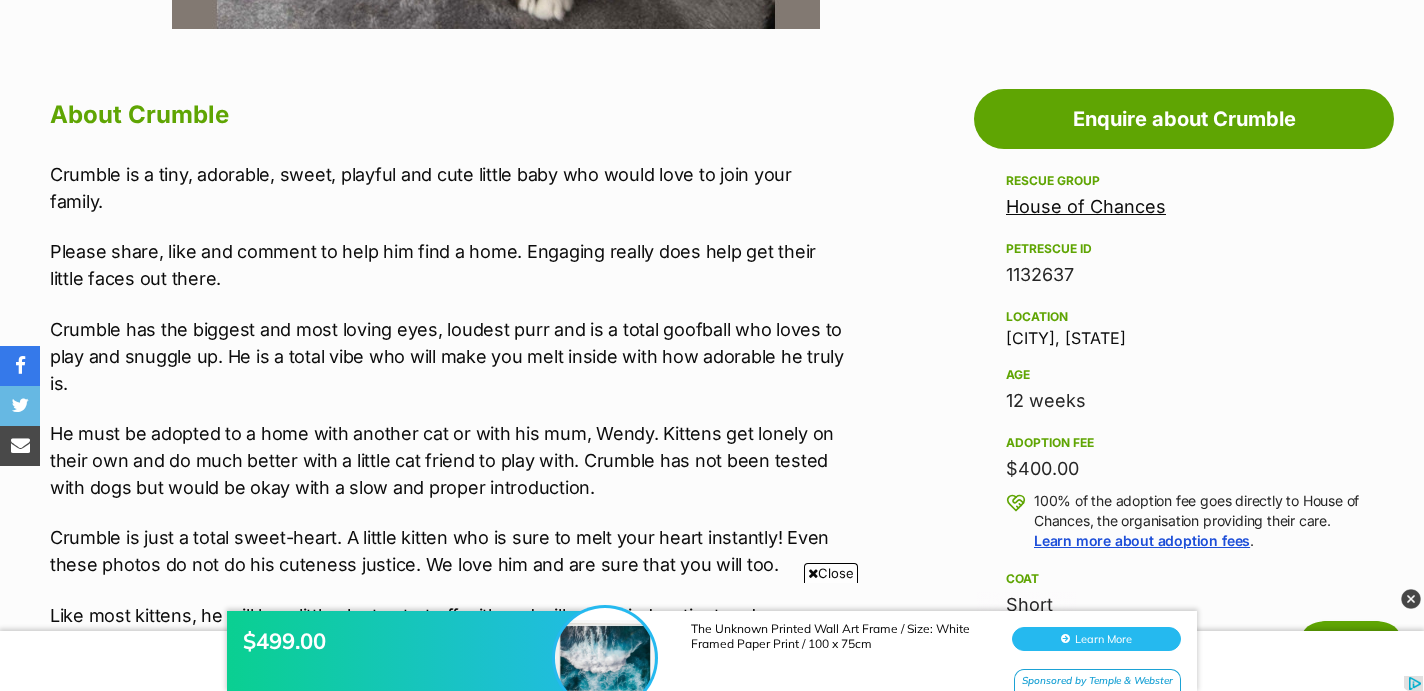 scroll, scrollTop: 1036, scrollLeft: 0, axis: vertical 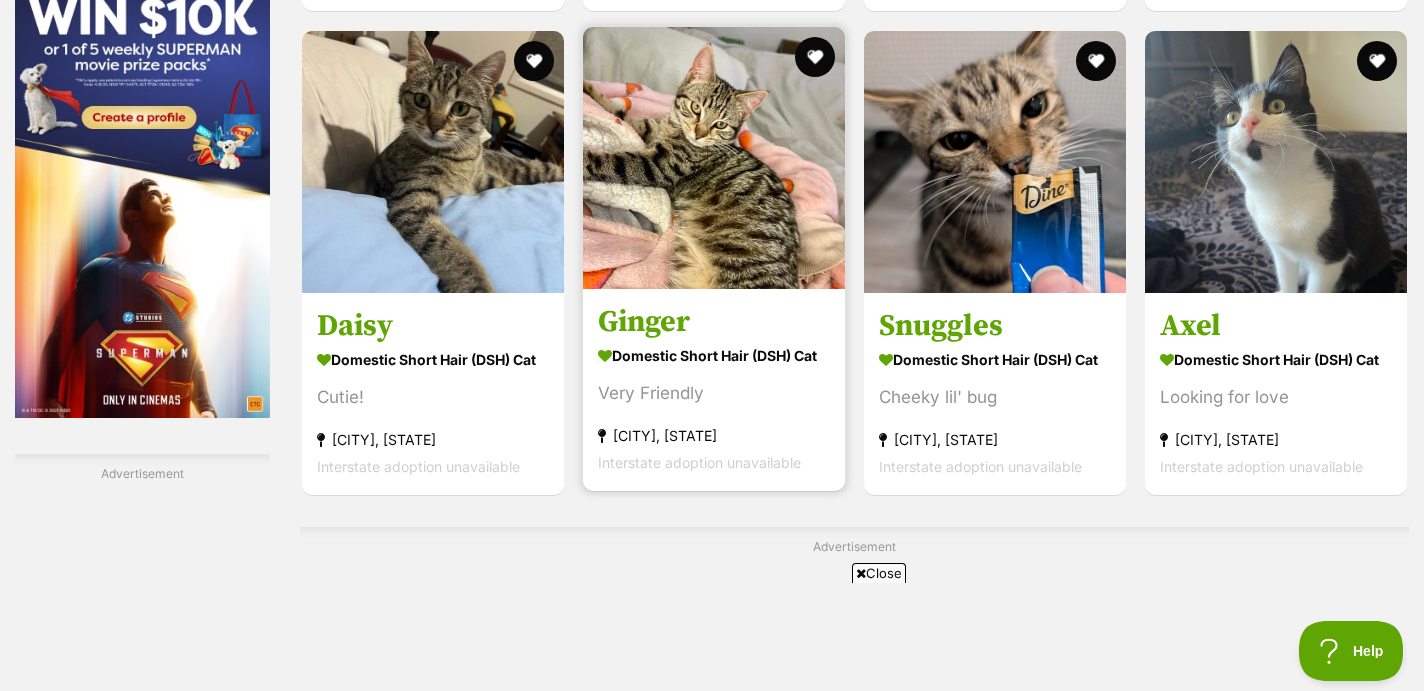 click at bounding box center (714, 158) 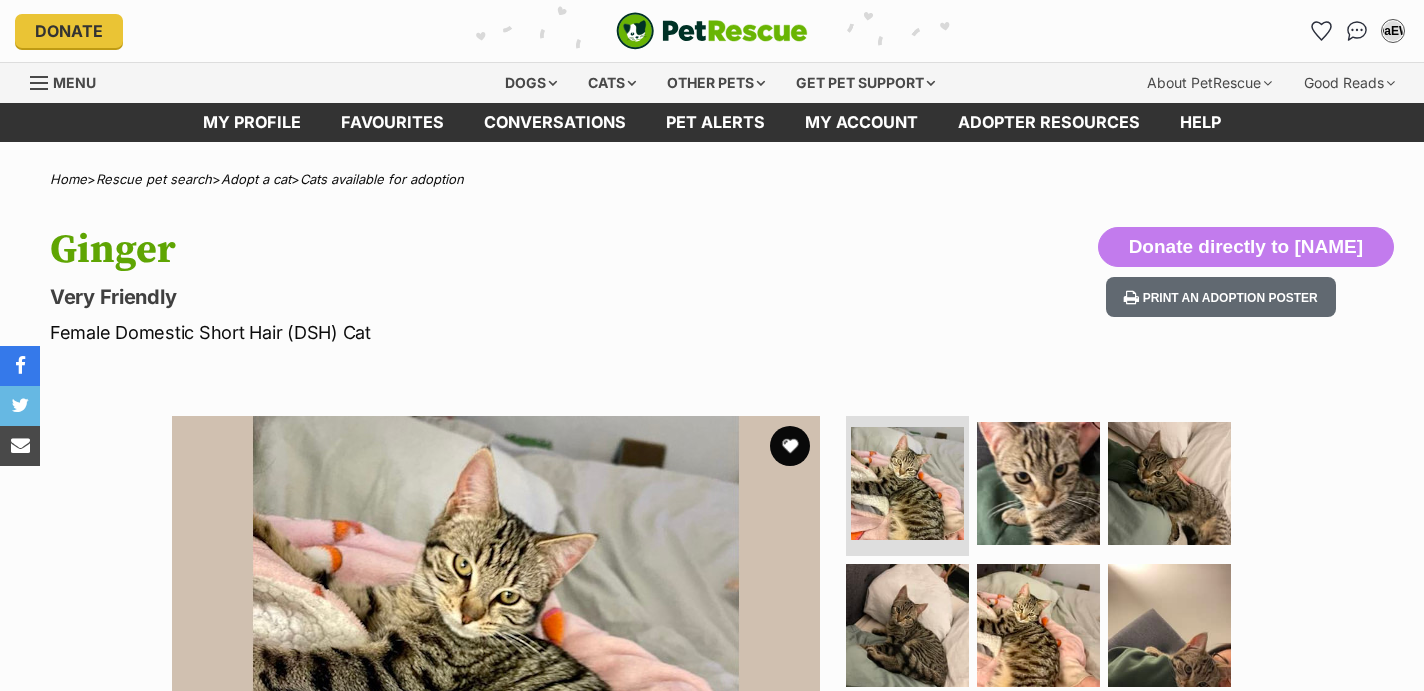 scroll, scrollTop: 0, scrollLeft: 0, axis: both 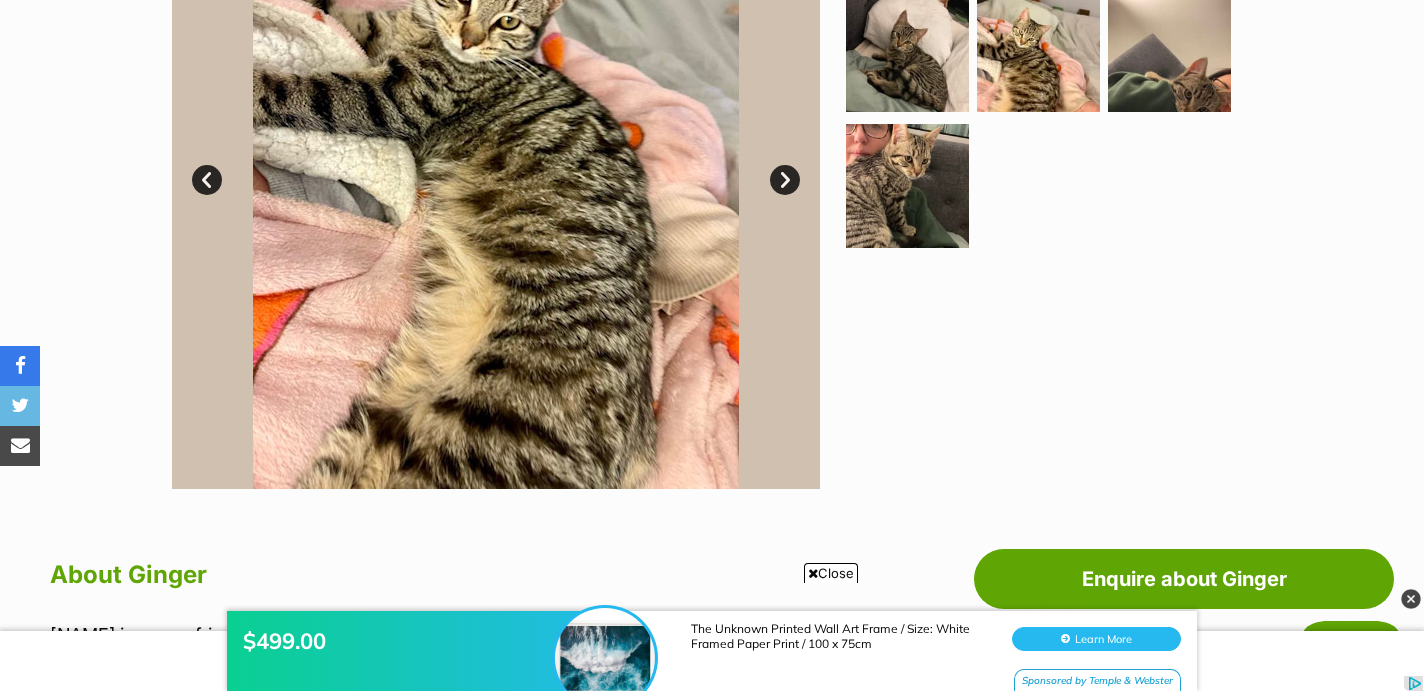click on "Next" at bounding box center [785, 180] 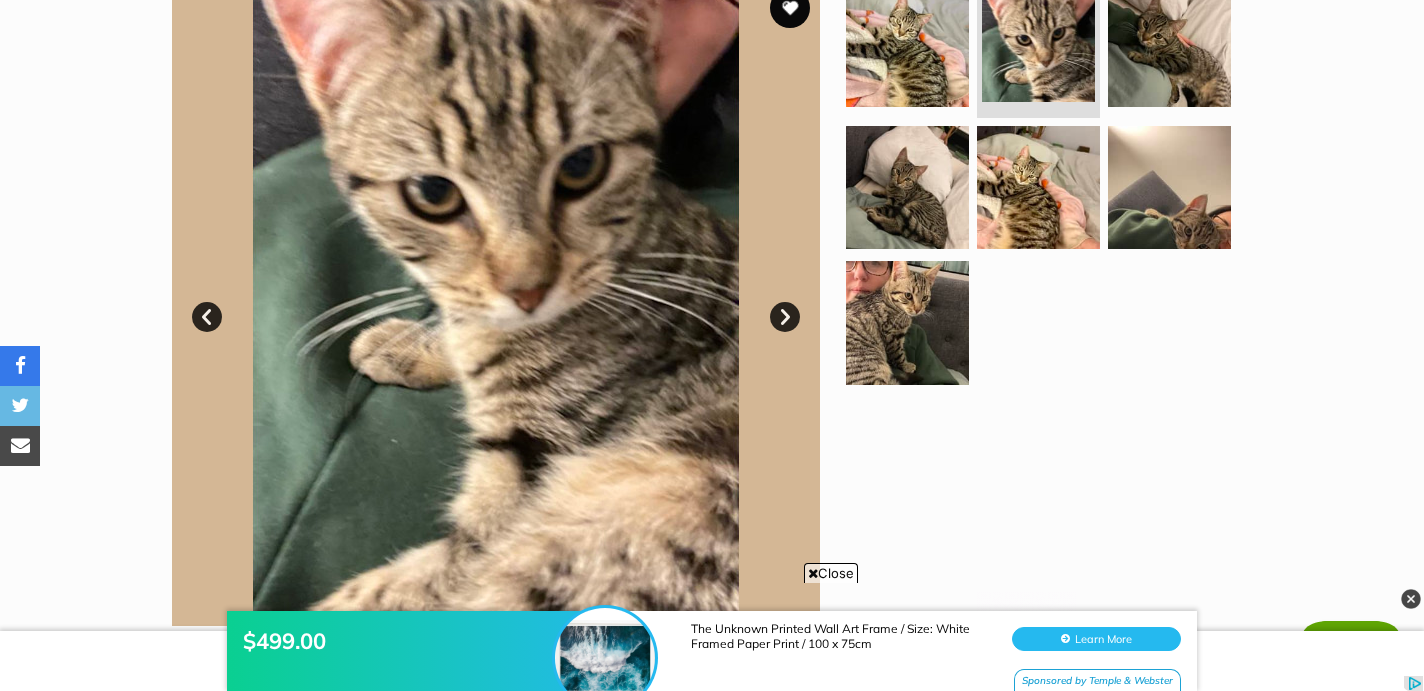 scroll, scrollTop: 439, scrollLeft: 0, axis: vertical 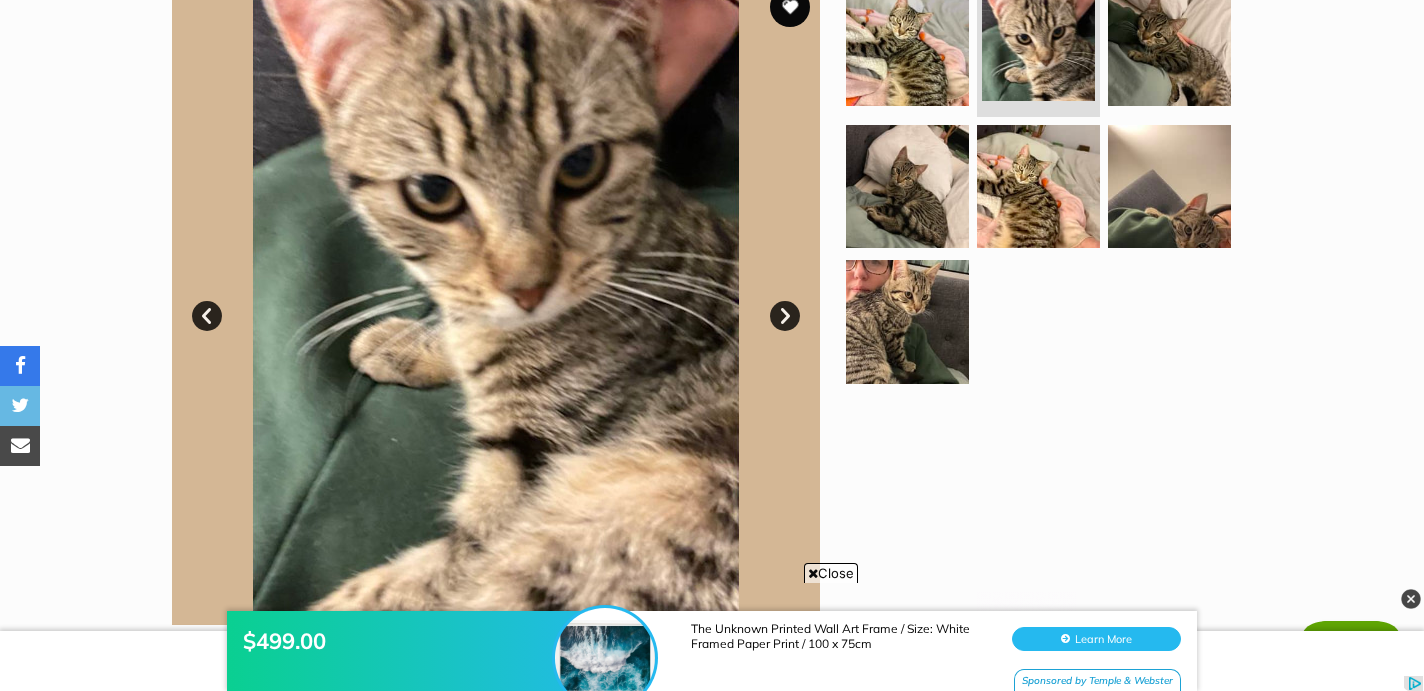 click on "Next" at bounding box center [785, 316] 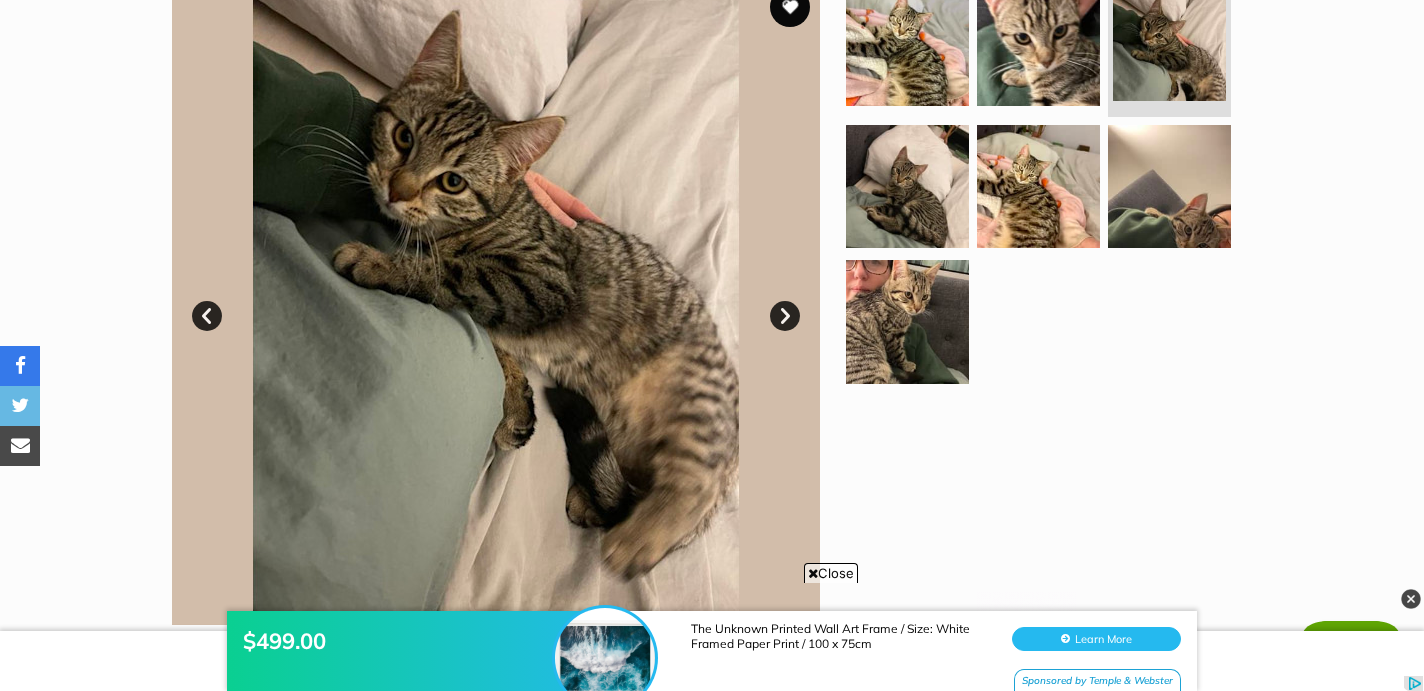 click on "Next" at bounding box center [785, 316] 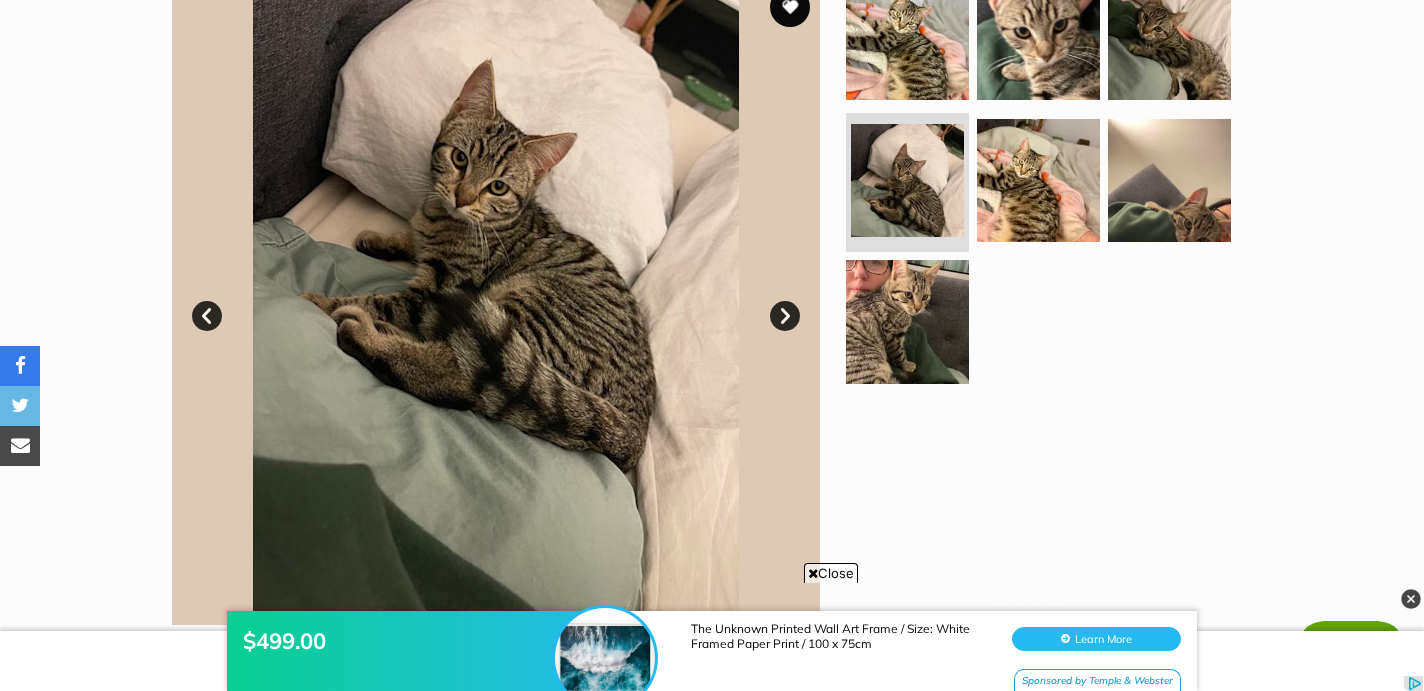click on "Next" at bounding box center (785, 316) 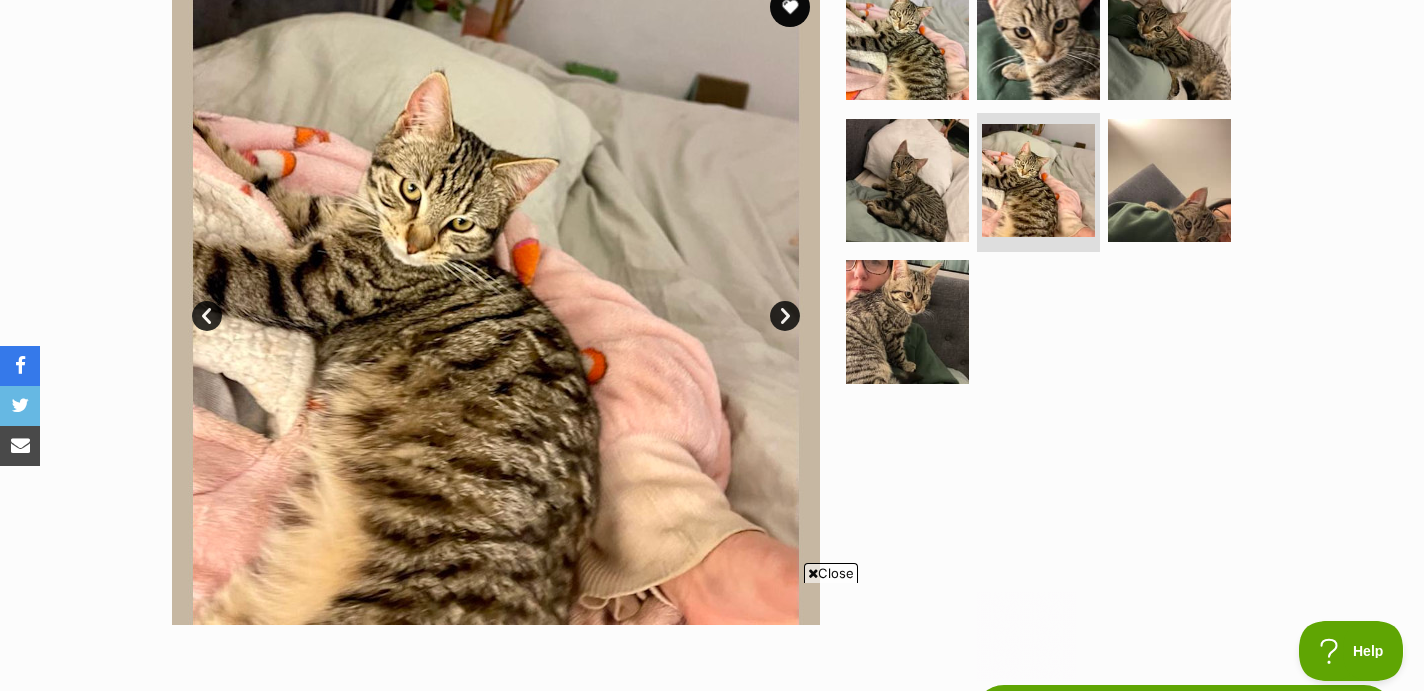 scroll, scrollTop: 0, scrollLeft: 0, axis: both 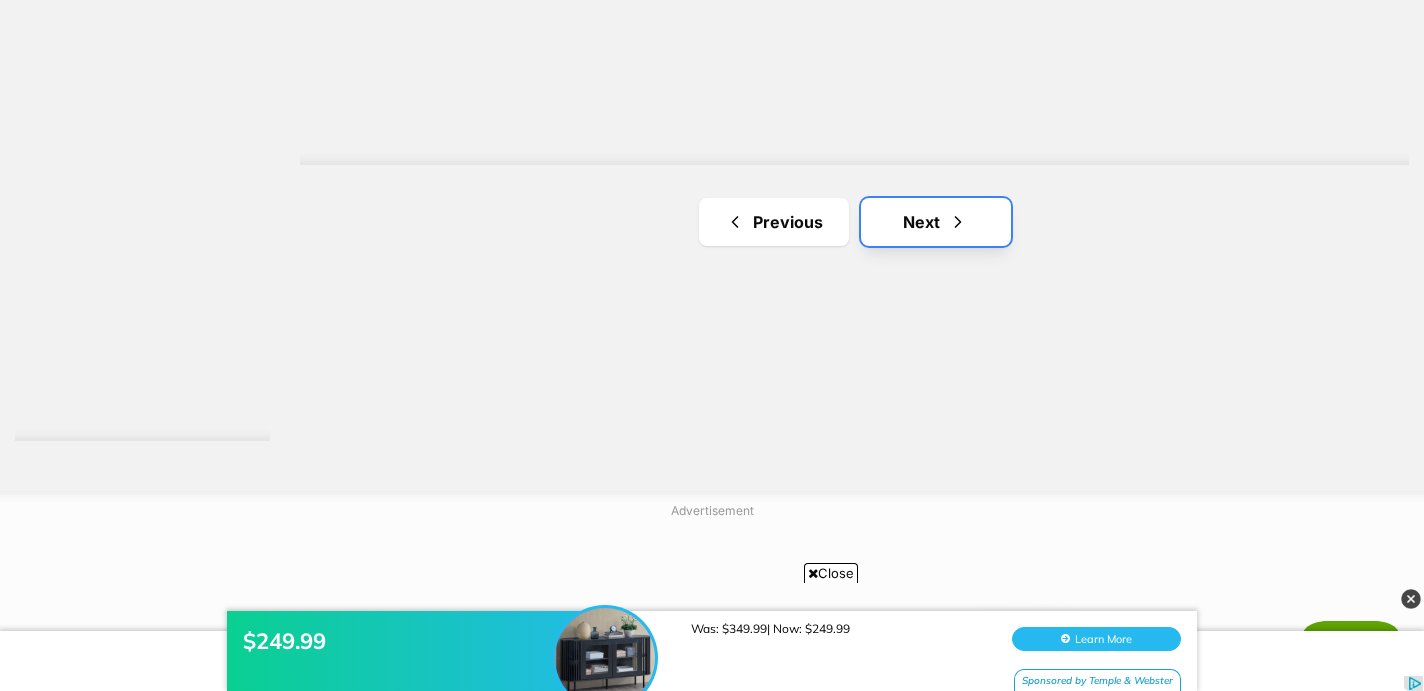 click on "Next" at bounding box center (936, 222) 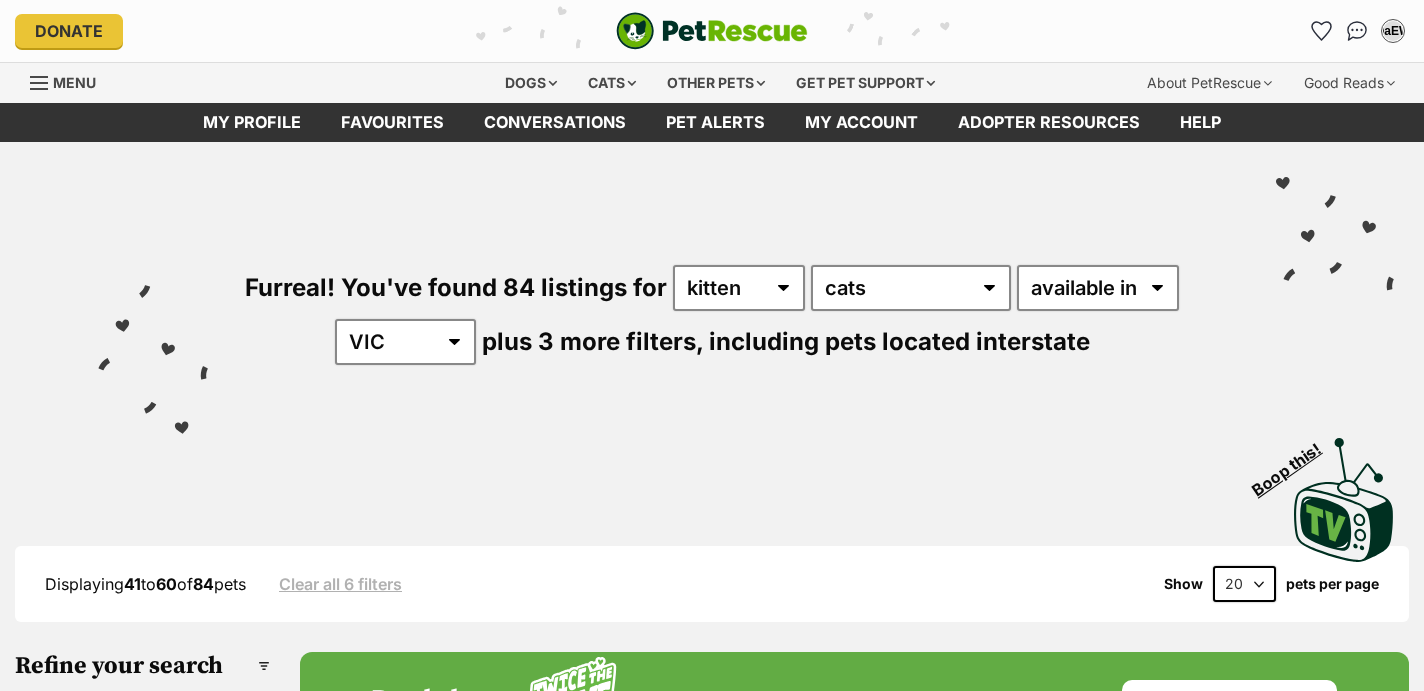 scroll, scrollTop: 0, scrollLeft: 0, axis: both 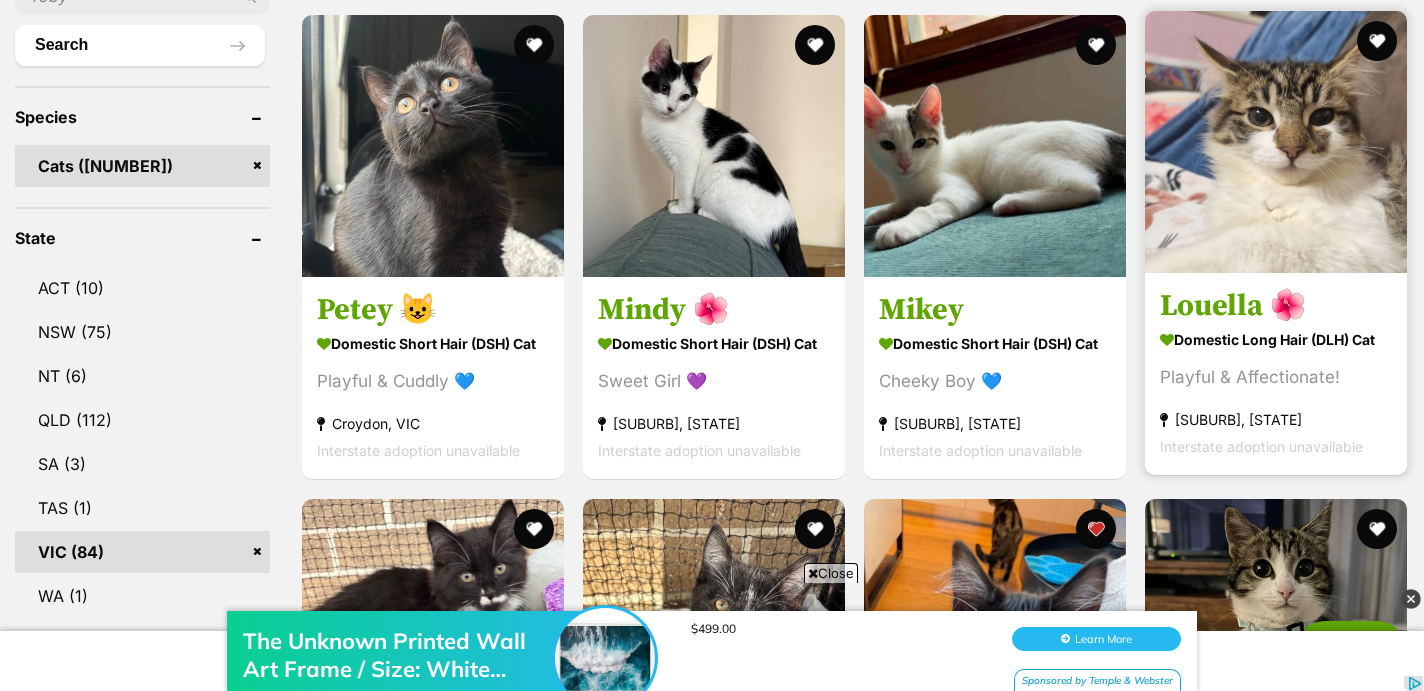 click at bounding box center (1276, 142) 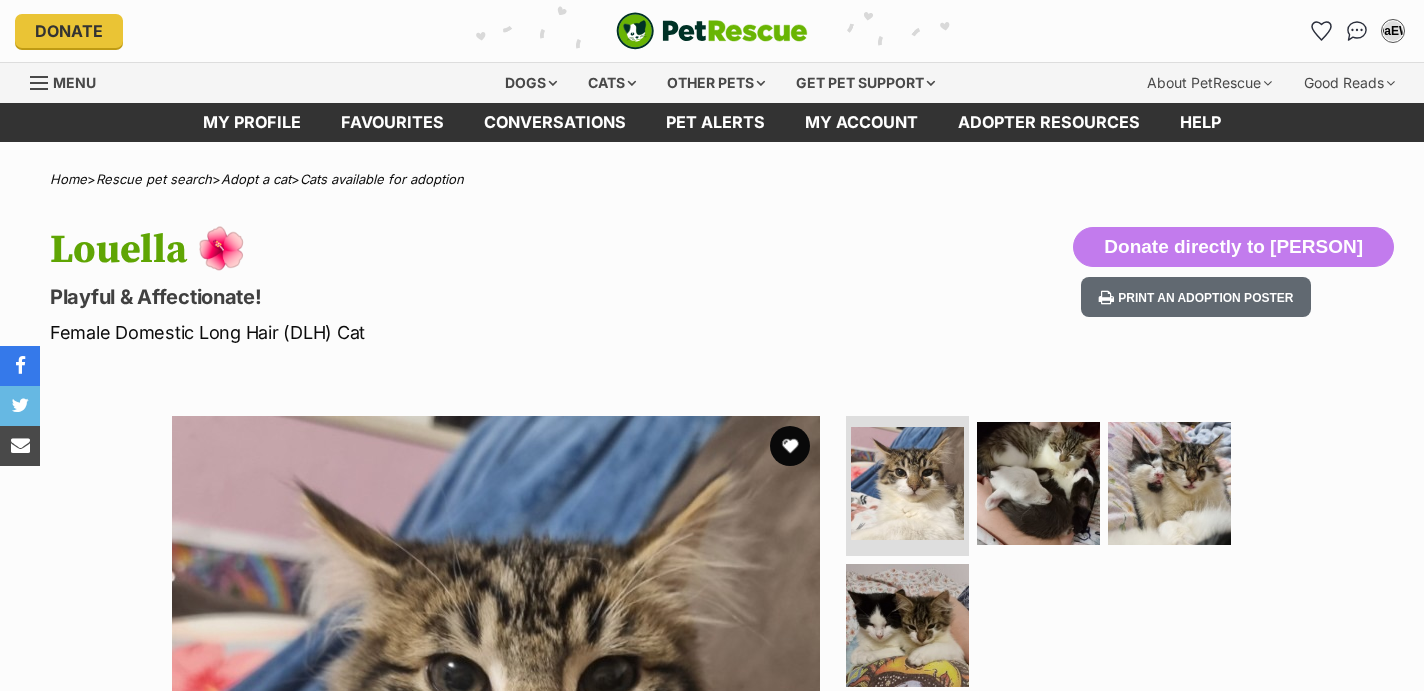 scroll, scrollTop: 0, scrollLeft: 0, axis: both 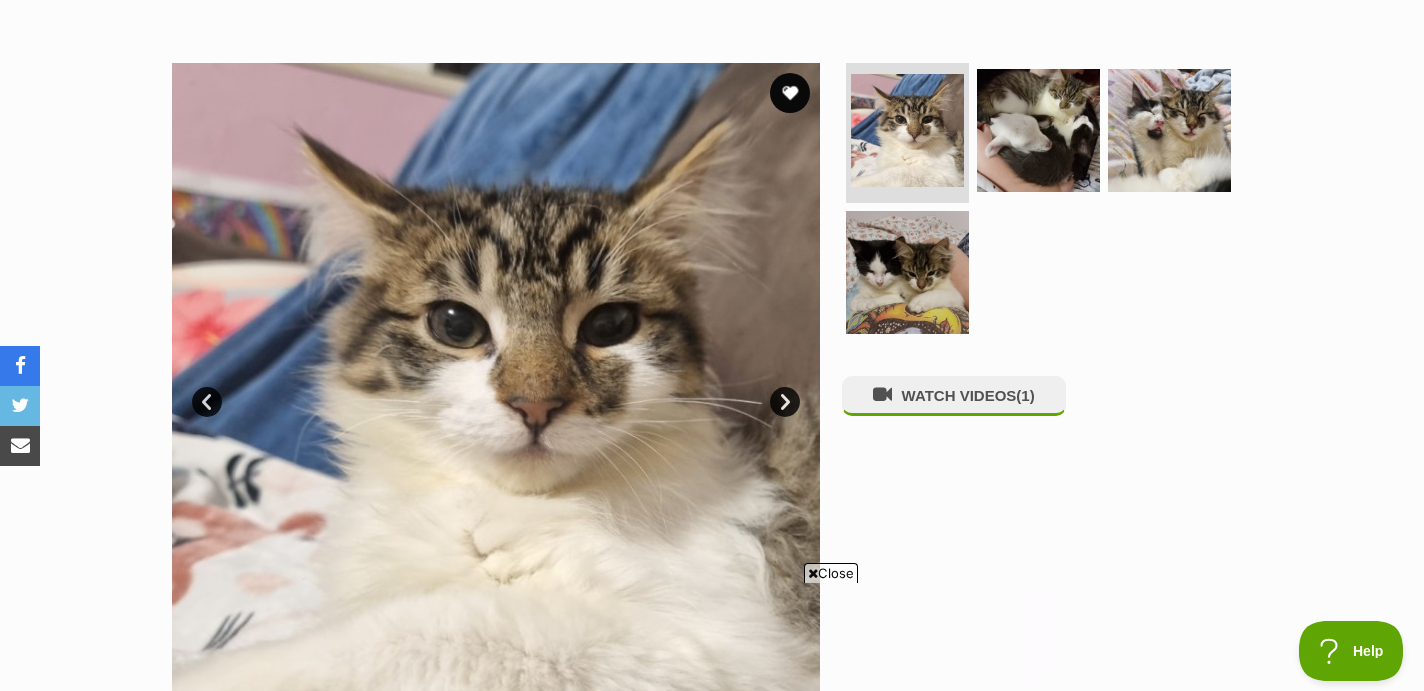 click on "Next" at bounding box center [785, 402] 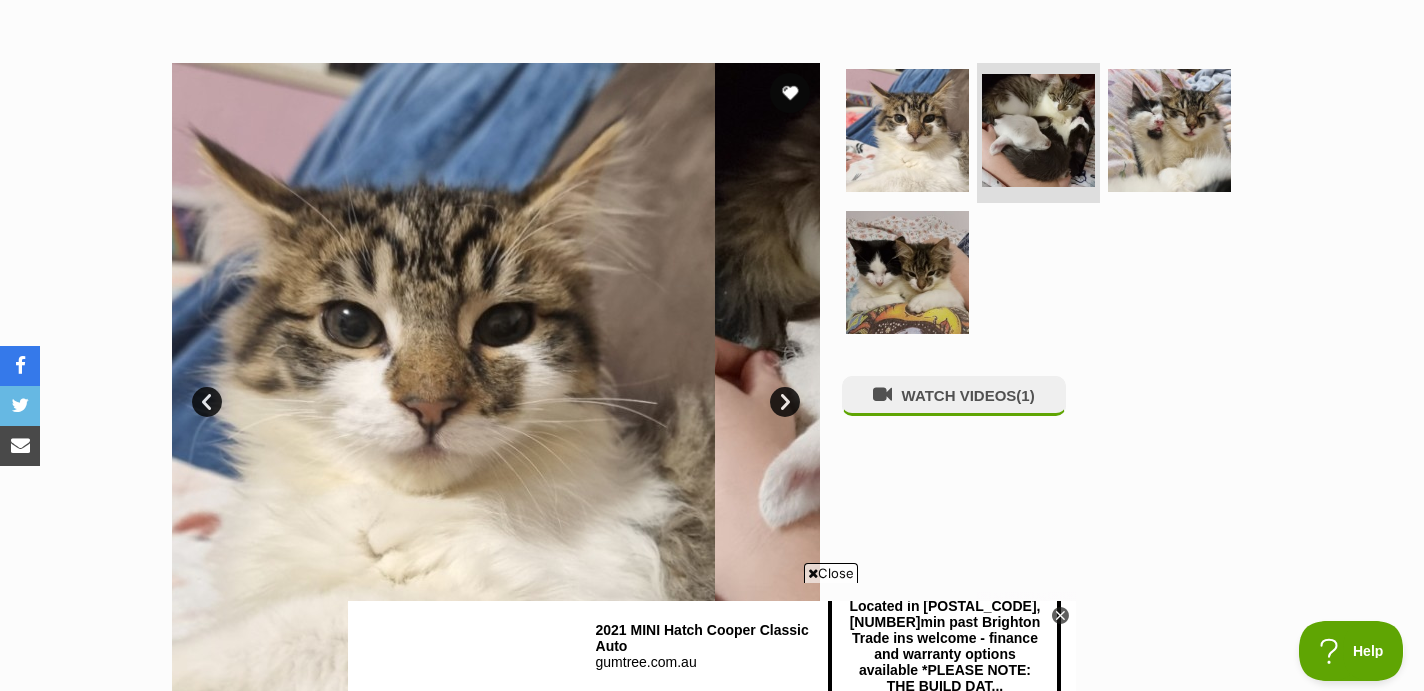 scroll, scrollTop: 0, scrollLeft: 0, axis: both 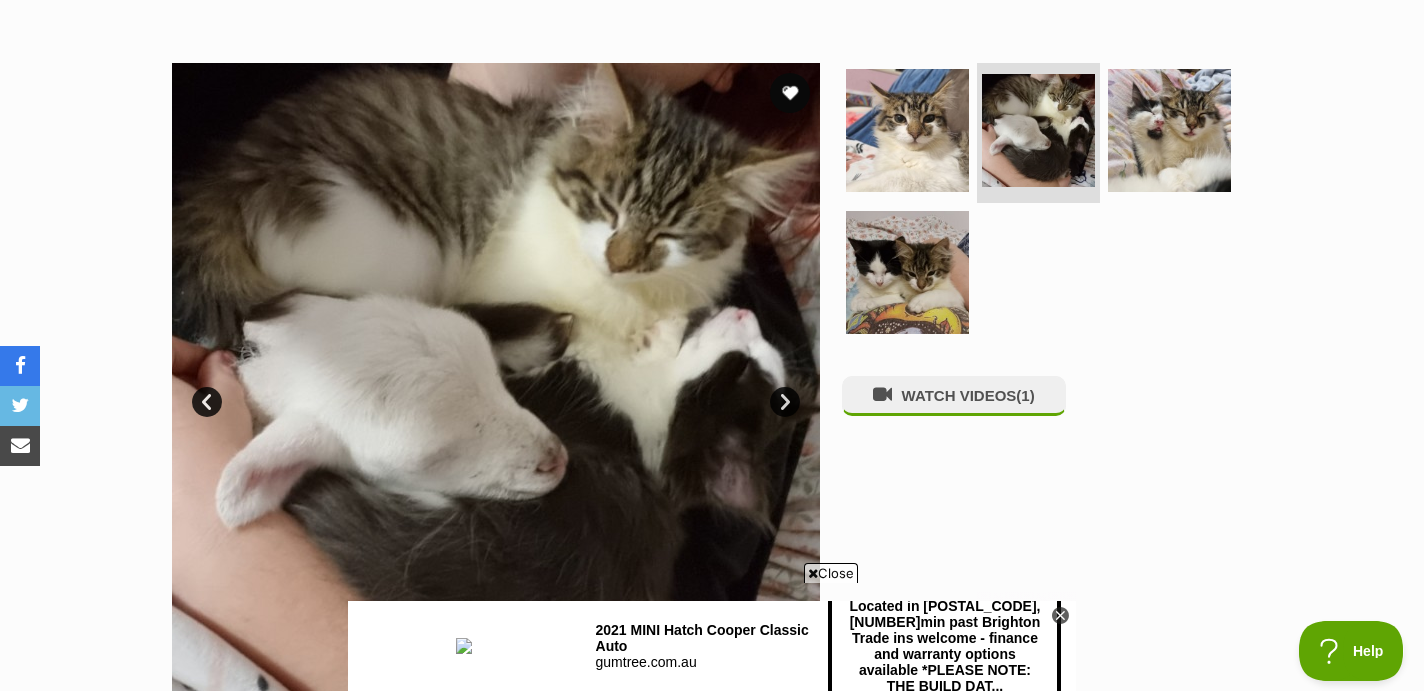click on "Next" at bounding box center [785, 402] 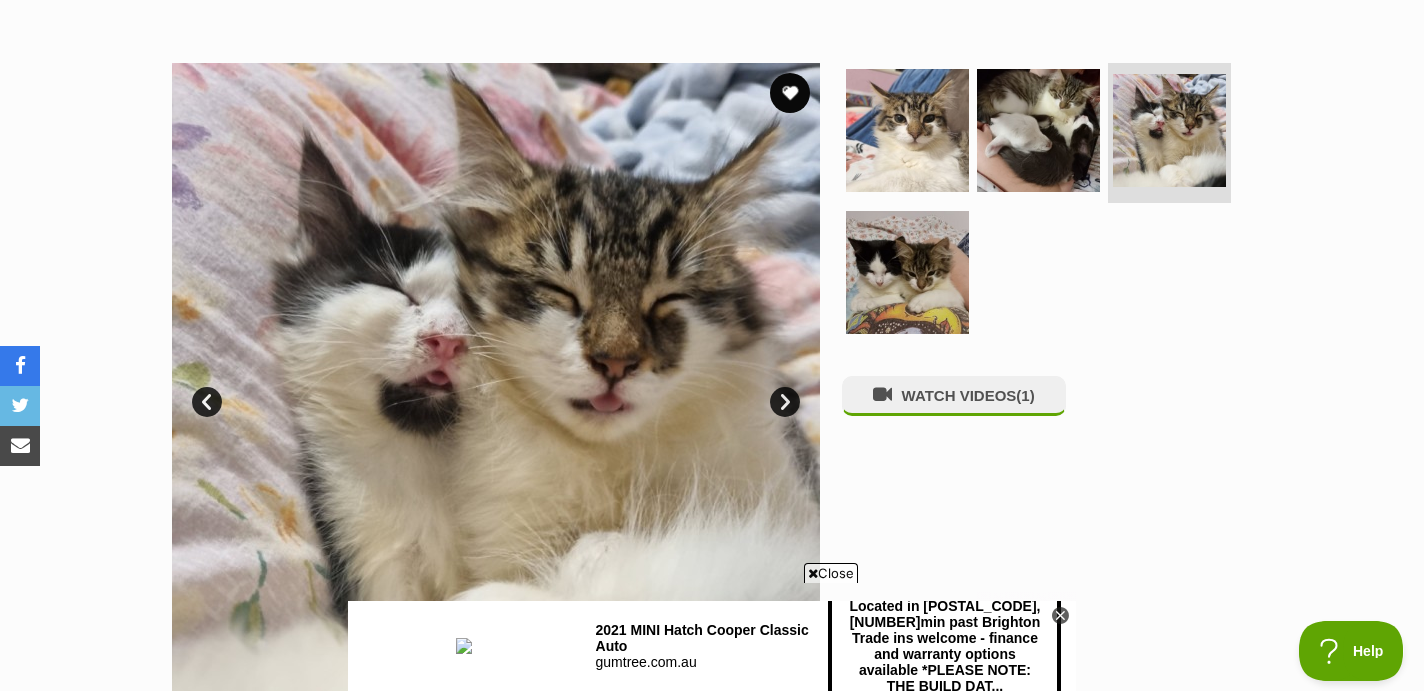 click on "Next" at bounding box center (785, 402) 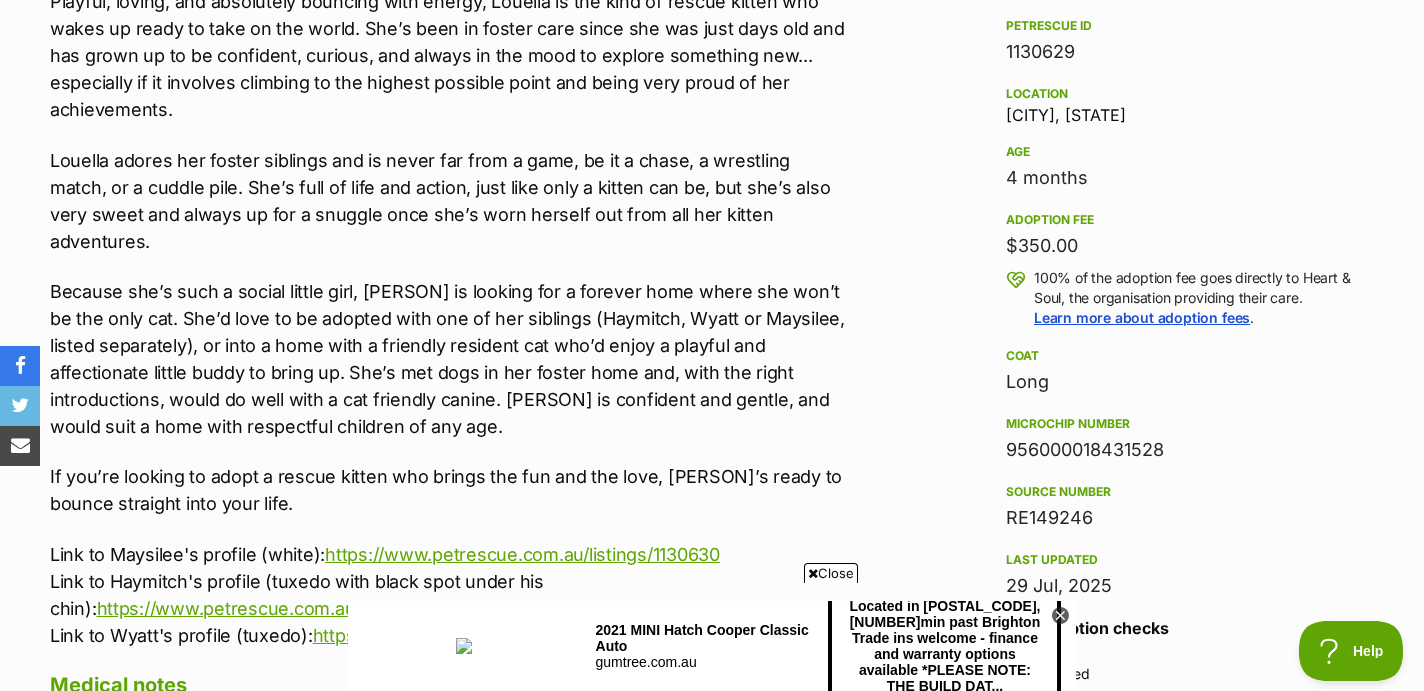 scroll, scrollTop: 1268, scrollLeft: 0, axis: vertical 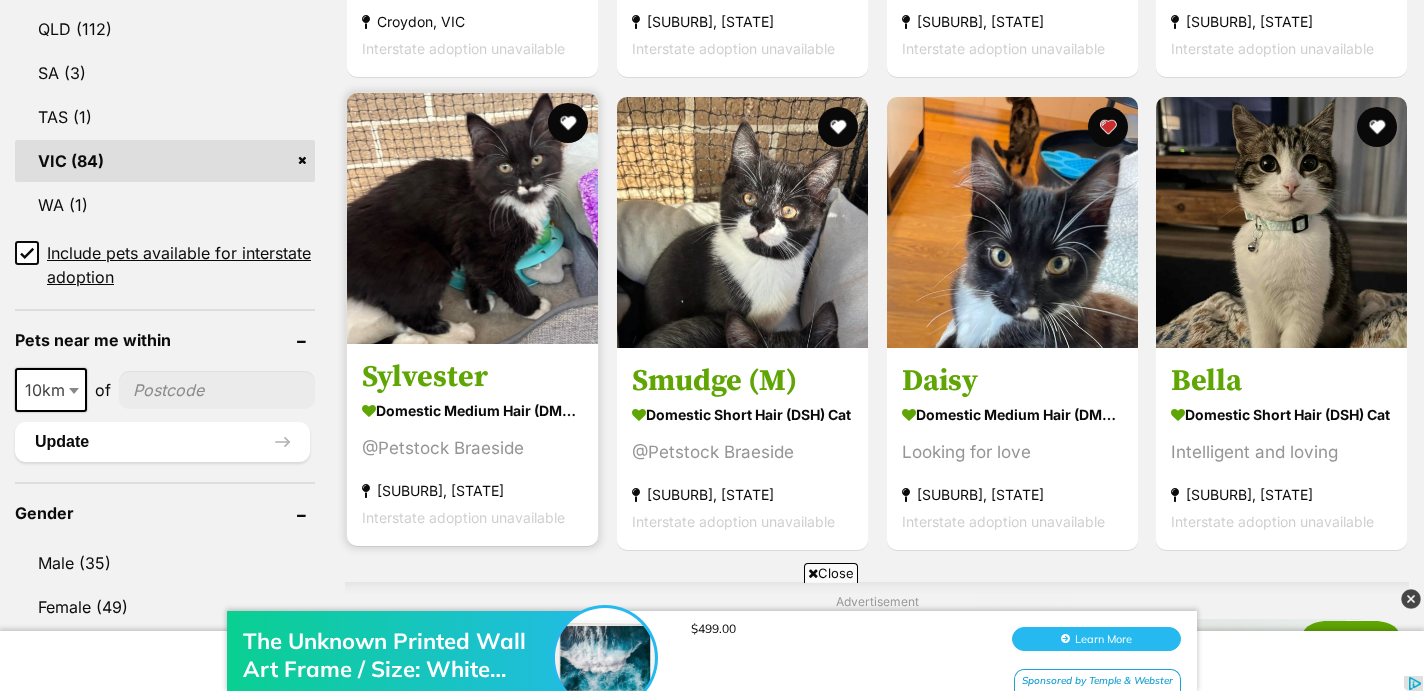 click at bounding box center [472, 218] 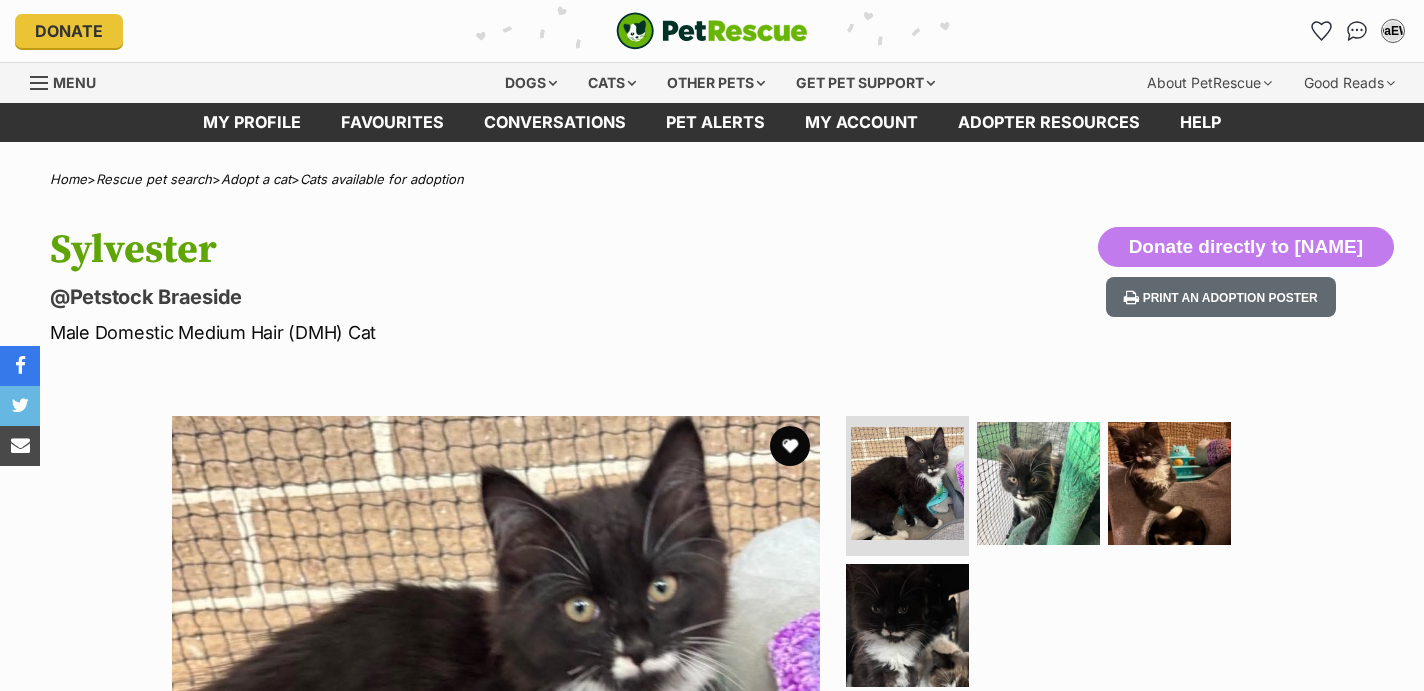 scroll, scrollTop: 0, scrollLeft: 0, axis: both 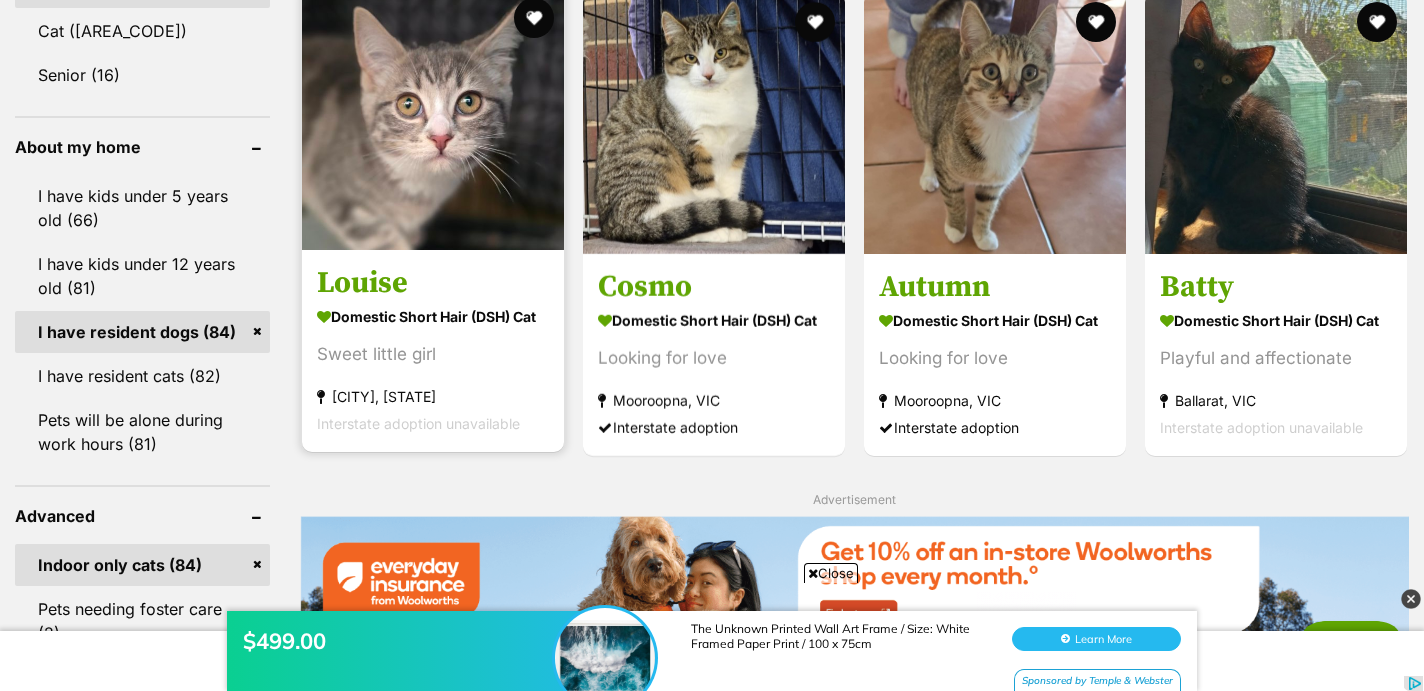 click at bounding box center [433, 119] 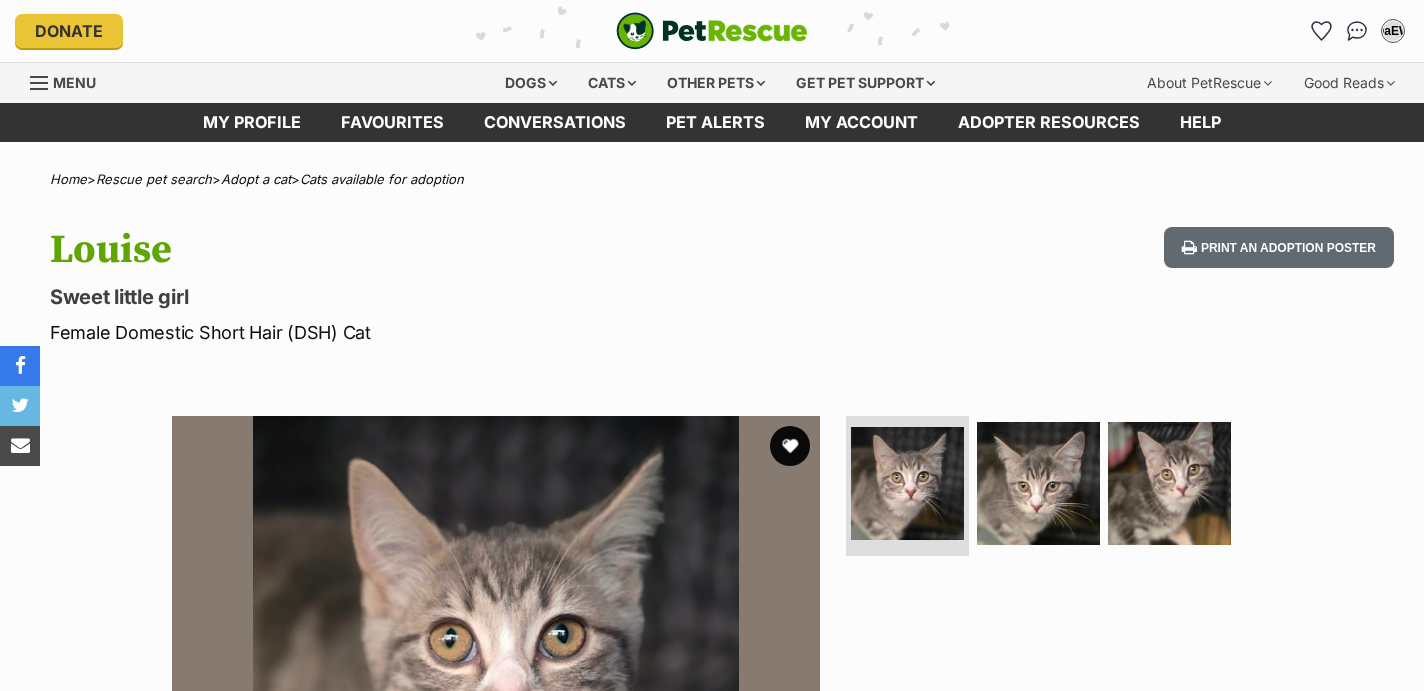 scroll, scrollTop: 0, scrollLeft: 0, axis: both 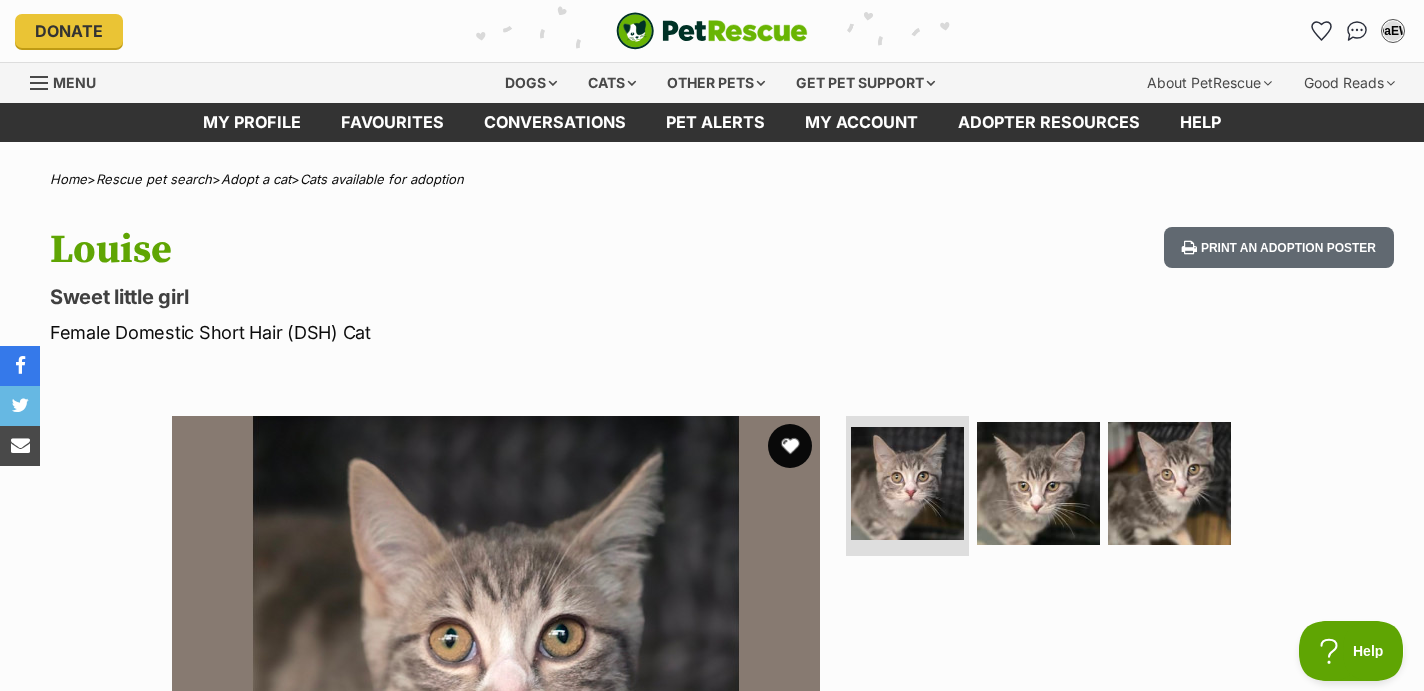 click at bounding box center [790, 446] 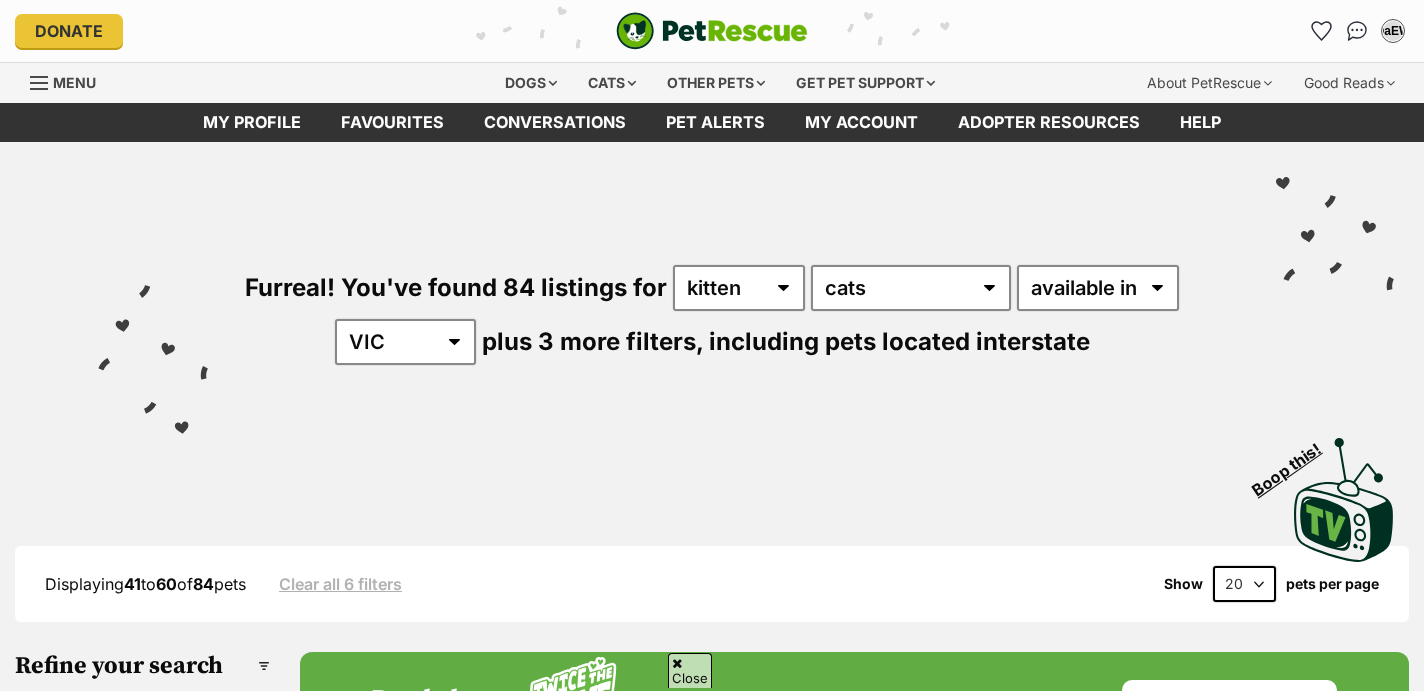 scroll, scrollTop: 2107, scrollLeft: 0, axis: vertical 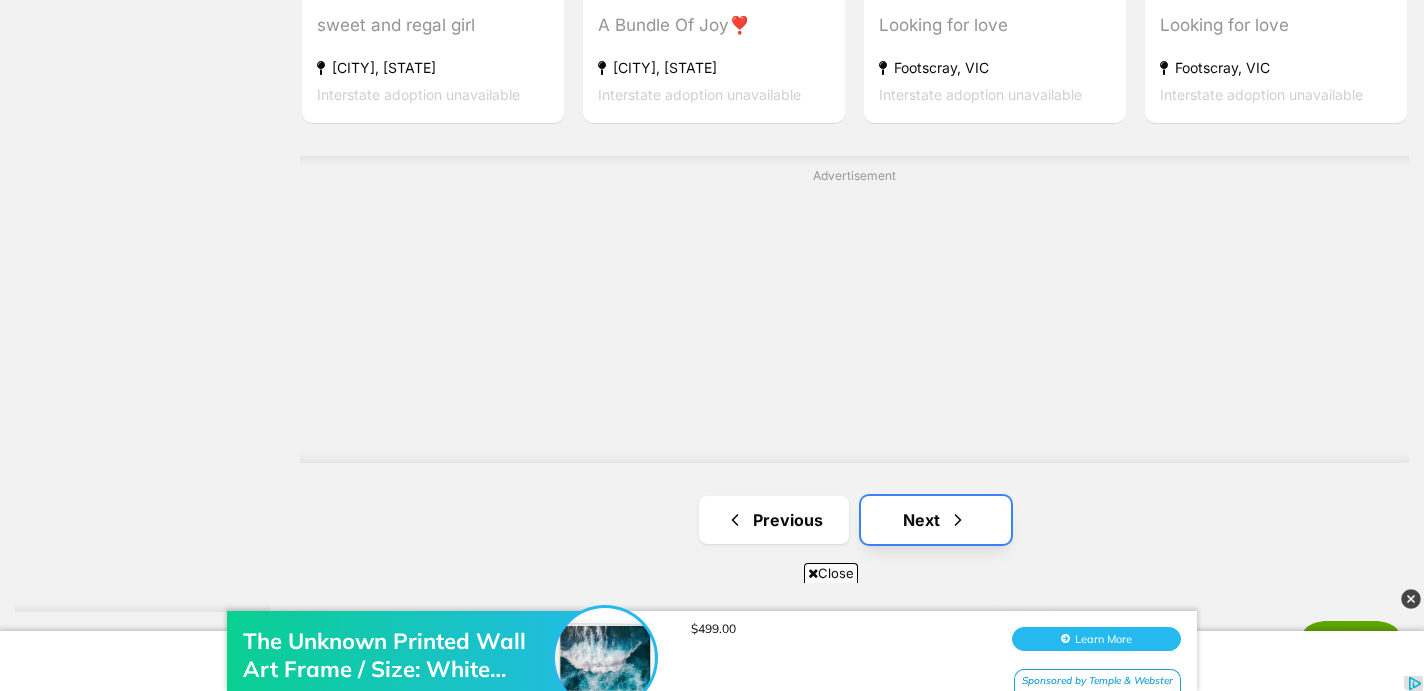 click on "Next" at bounding box center [936, 520] 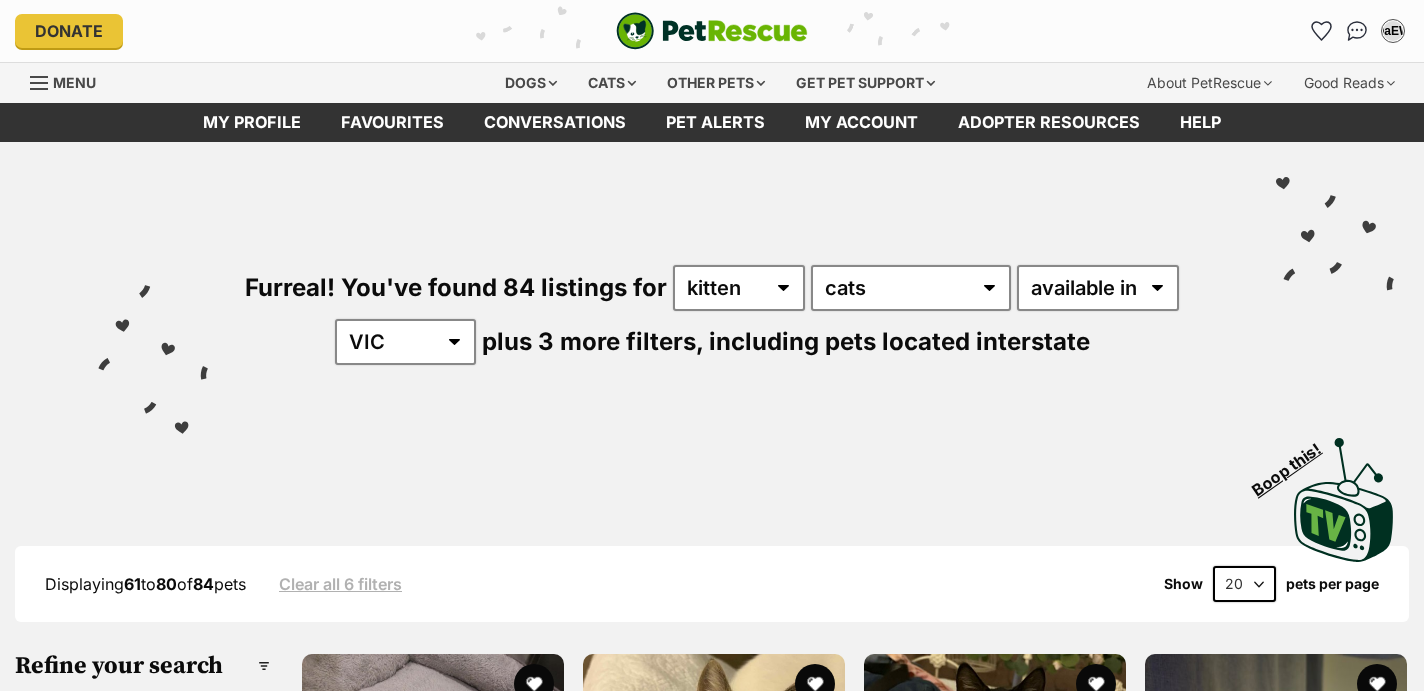 scroll, scrollTop: 0, scrollLeft: 0, axis: both 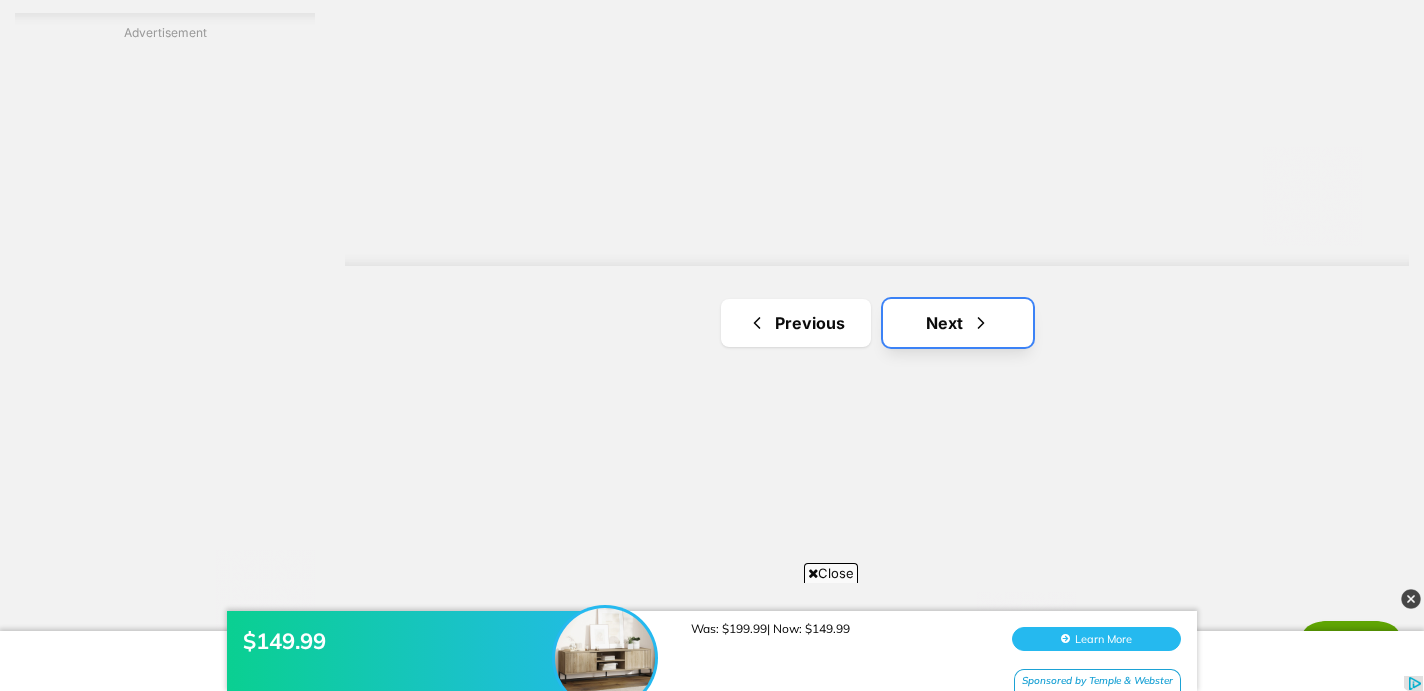 click on "Next" at bounding box center [958, 323] 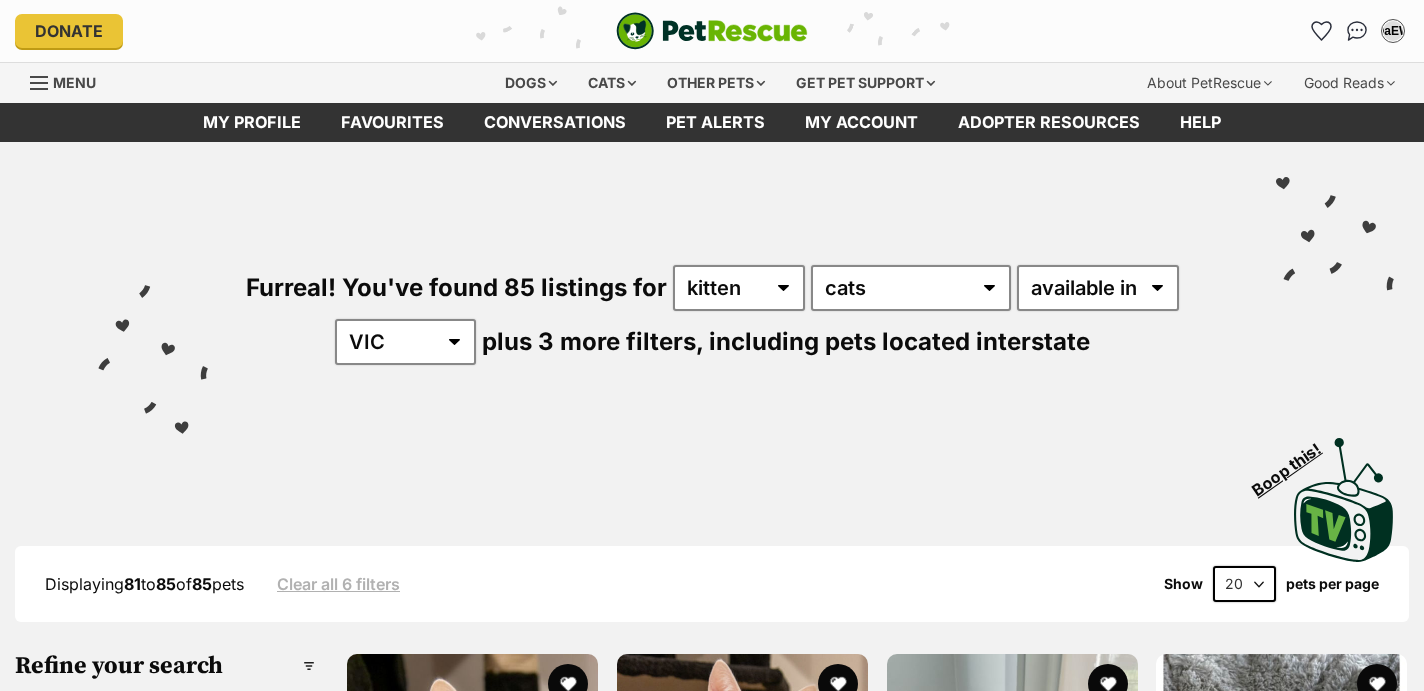 scroll, scrollTop: 0, scrollLeft: 0, axis: both 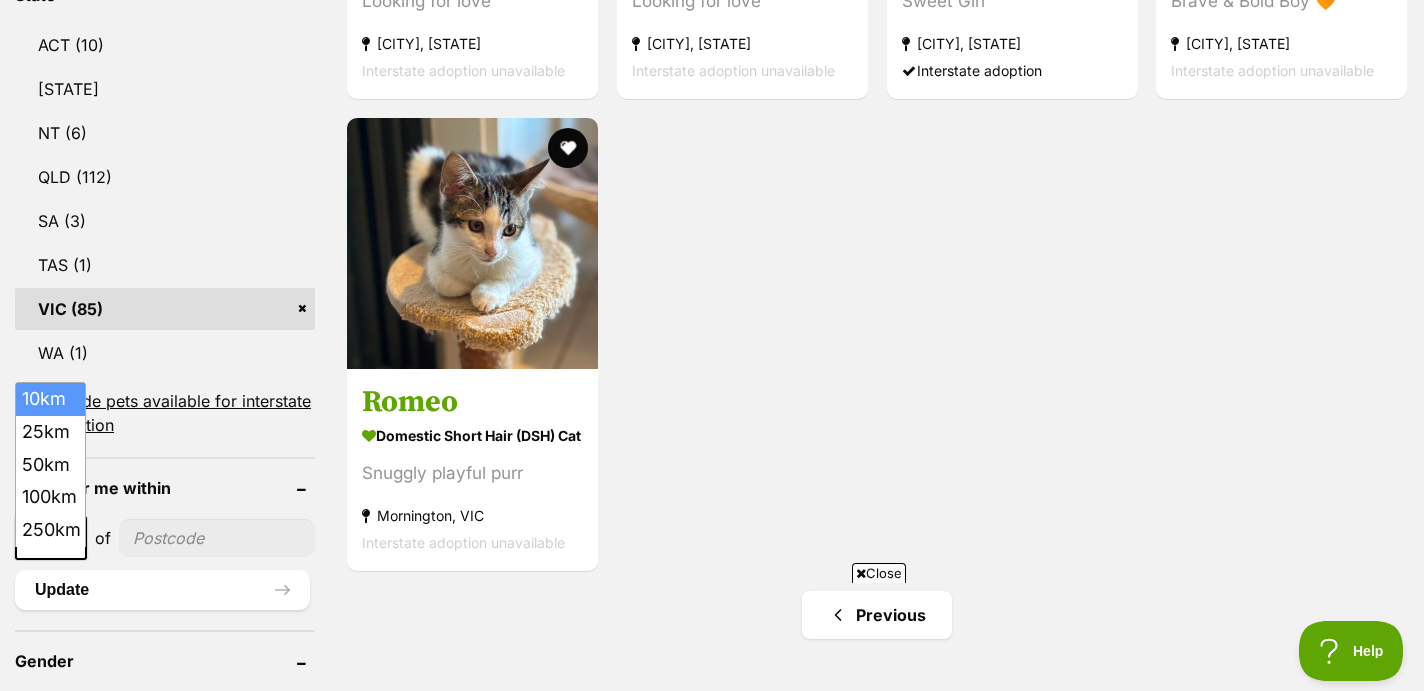 click at bounding box center (76, 538) 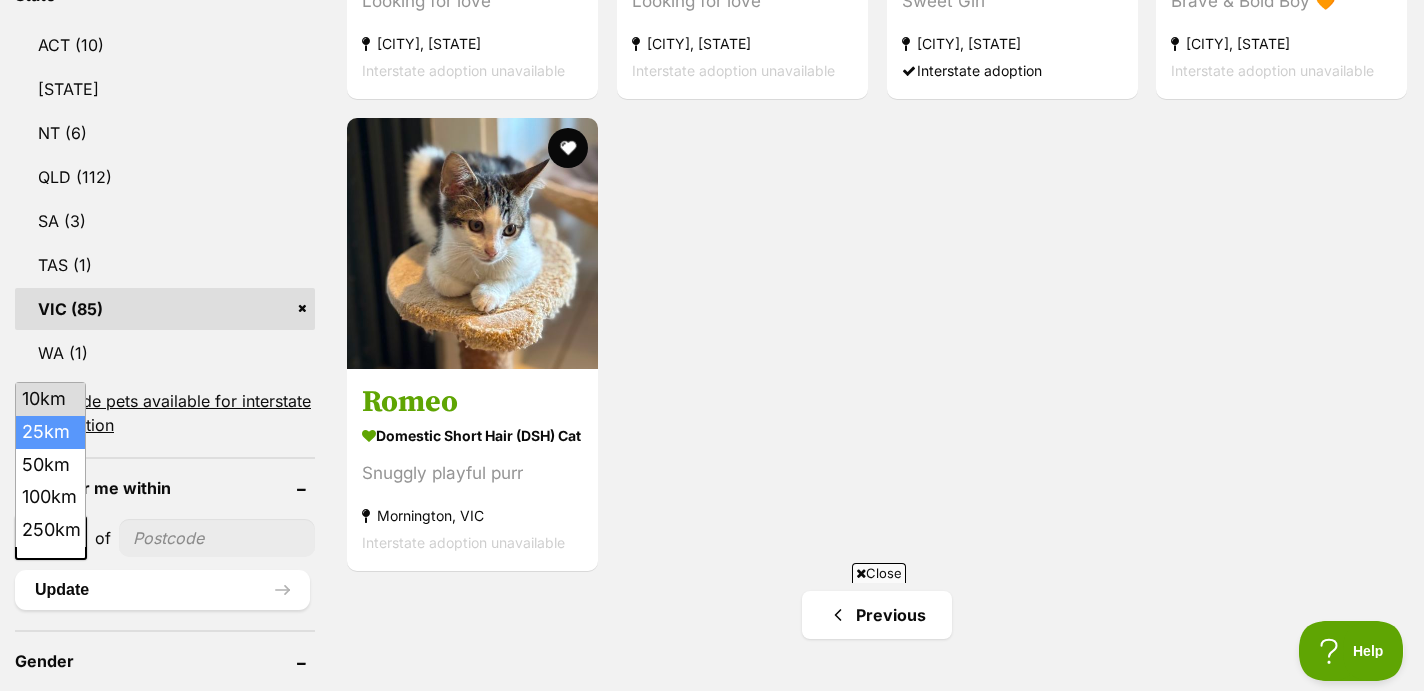 select on "25" 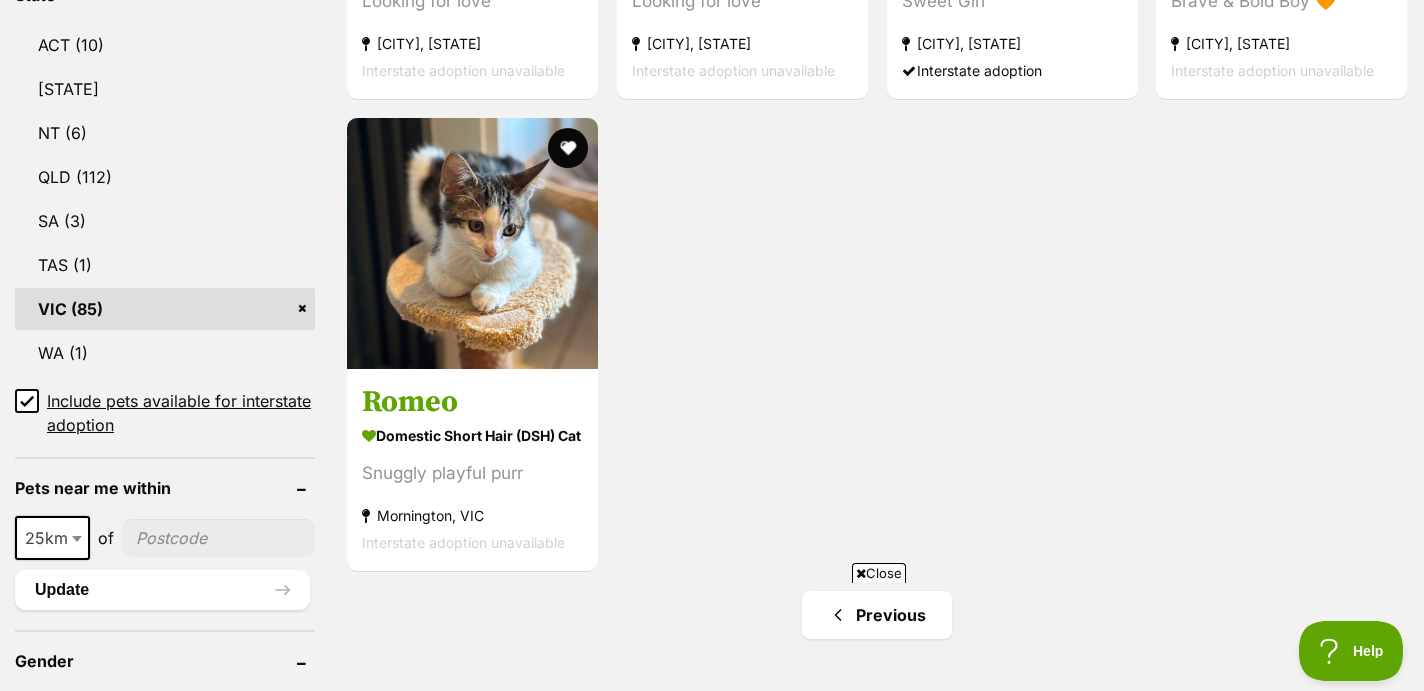 click at bounding box center (218, 538) 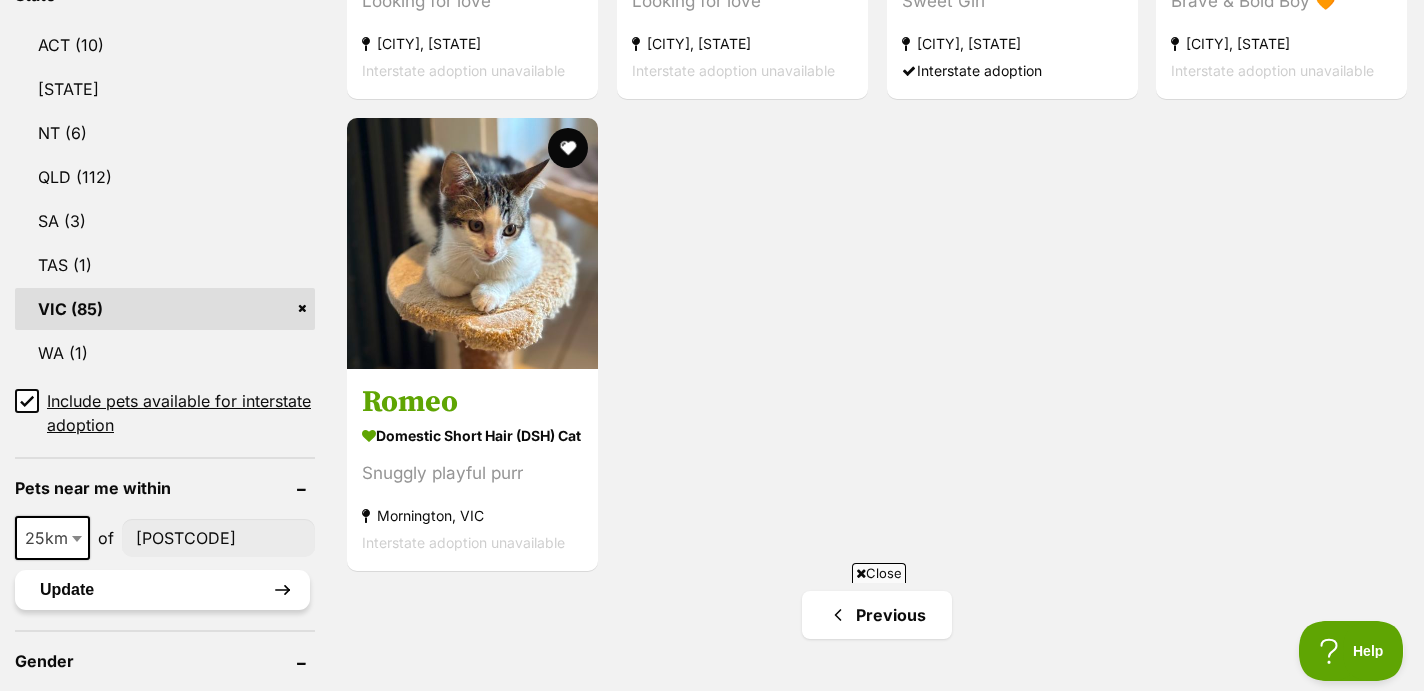 type on "[POSTCODE]" 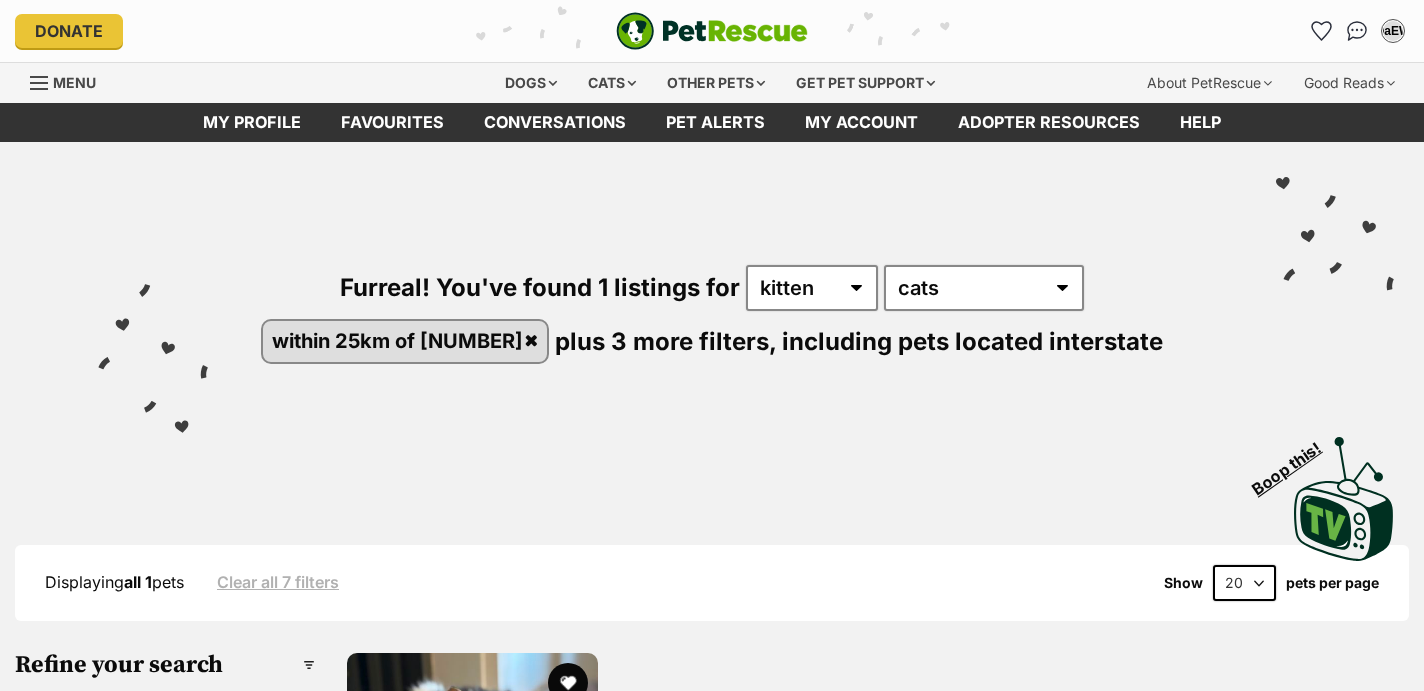 scroll, scrollTop: 0, scrollLeft: 0, axis: both 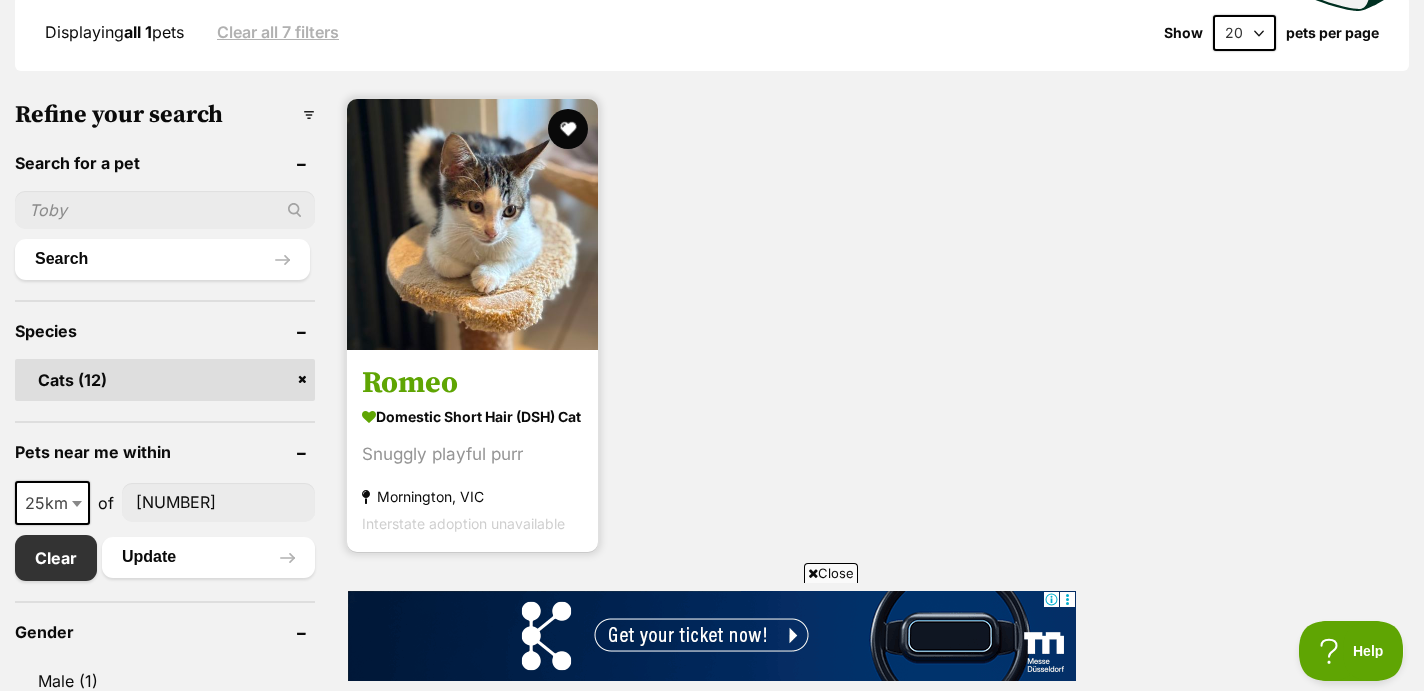 click at bounding box center (472, 224) 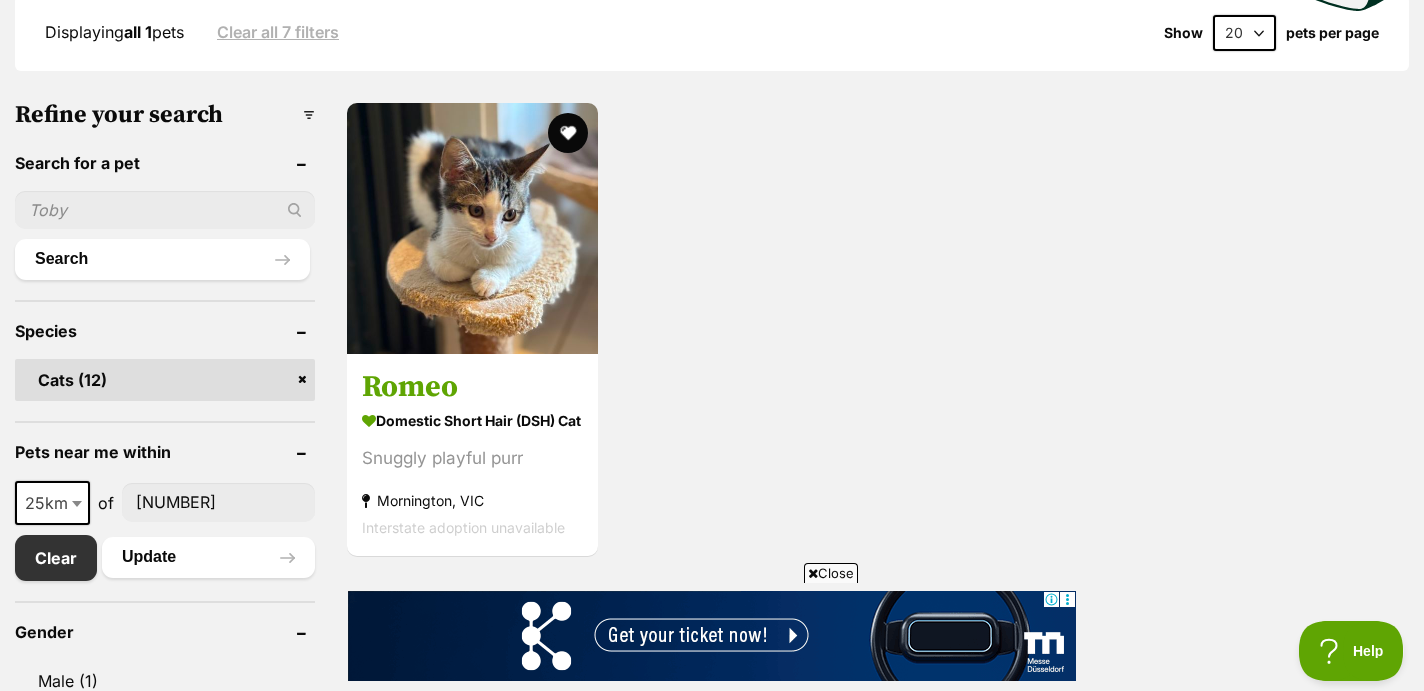 click on "25km" at bounding box center [52, 503] 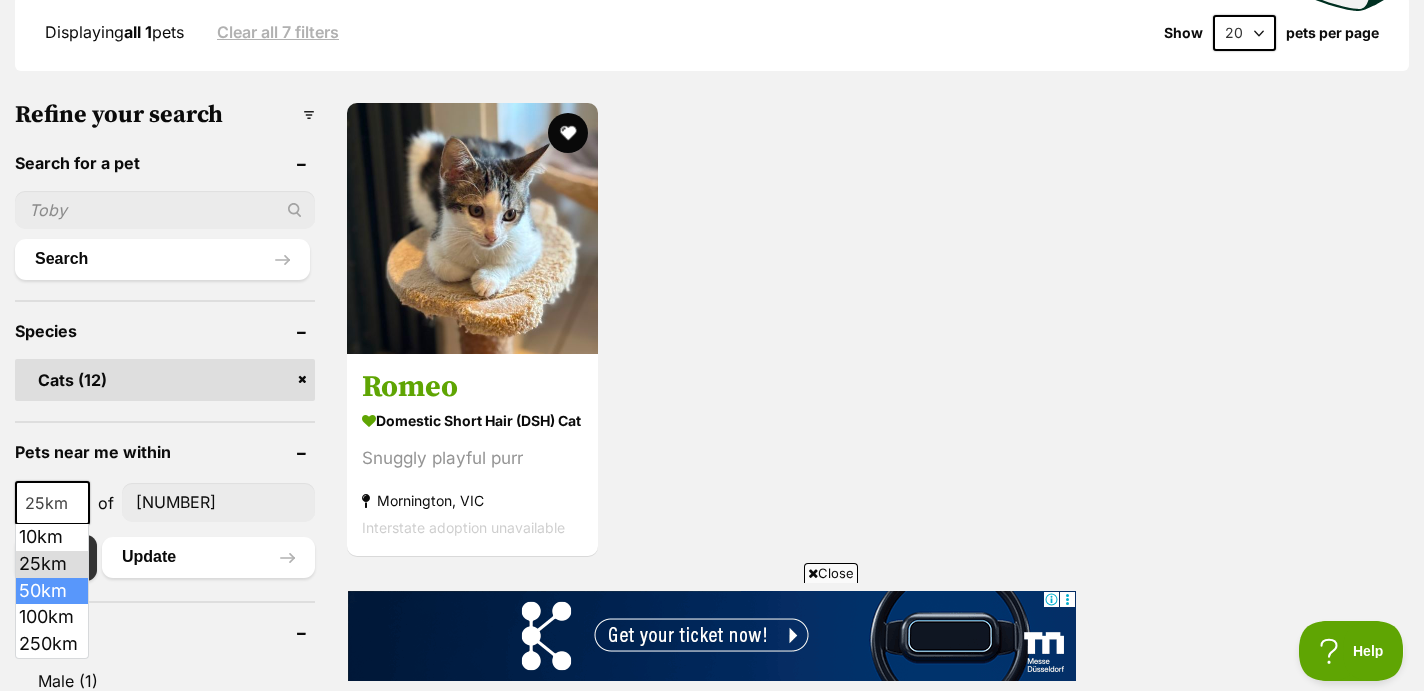 select on "50" 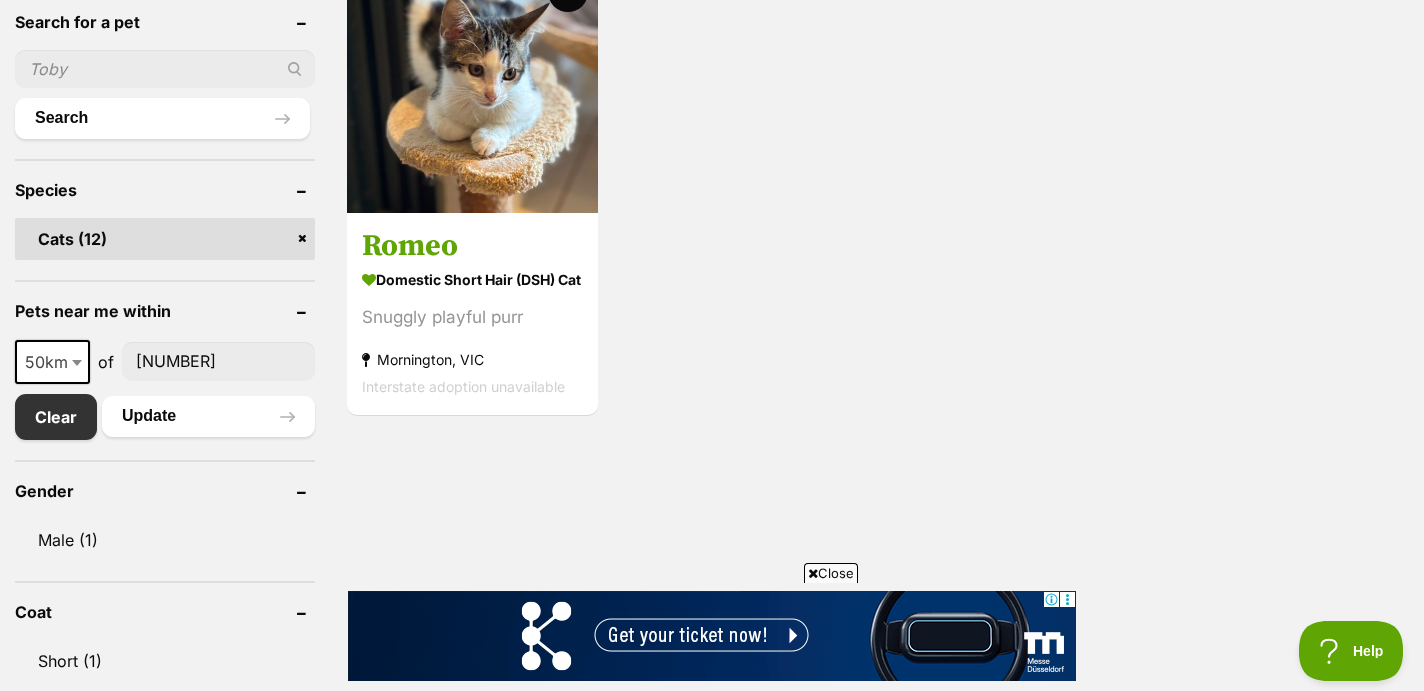 scroll, scrollTop: 735, scrollLeft: 0, axis: vertical 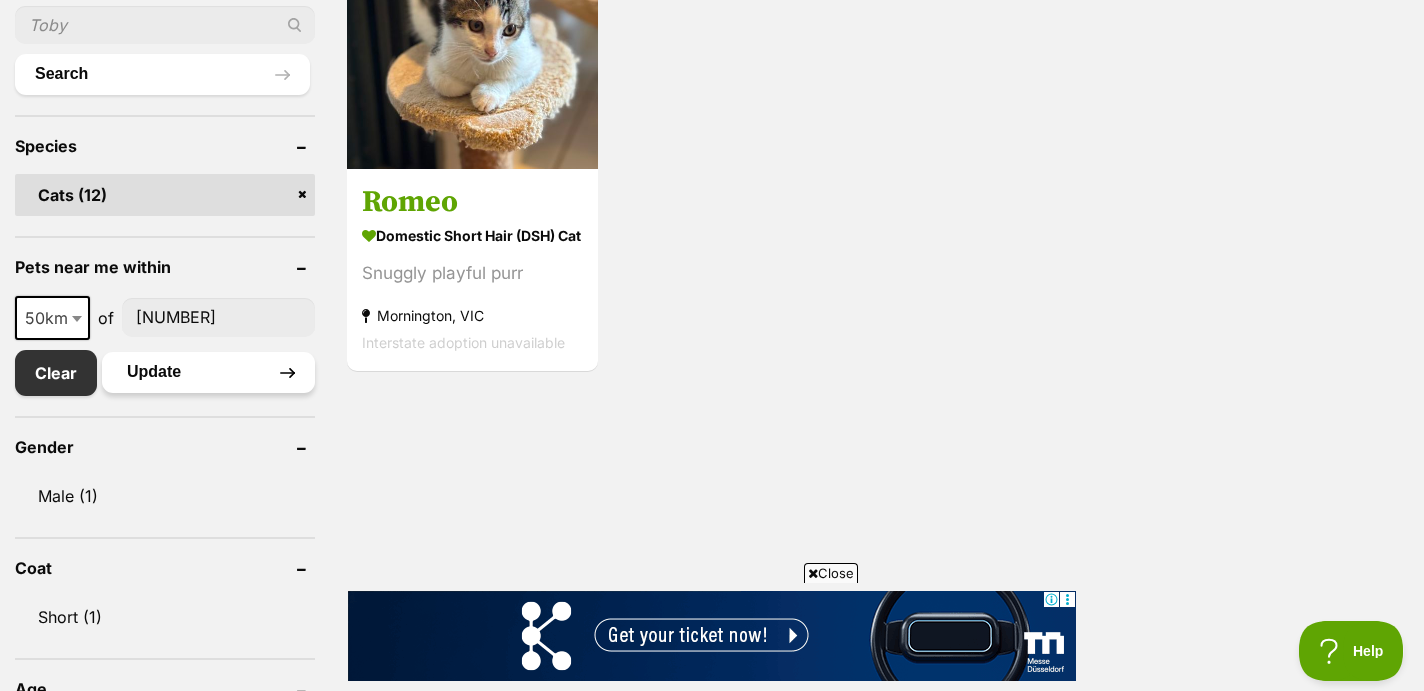 click on "Update" at bounding box center (208, 372) 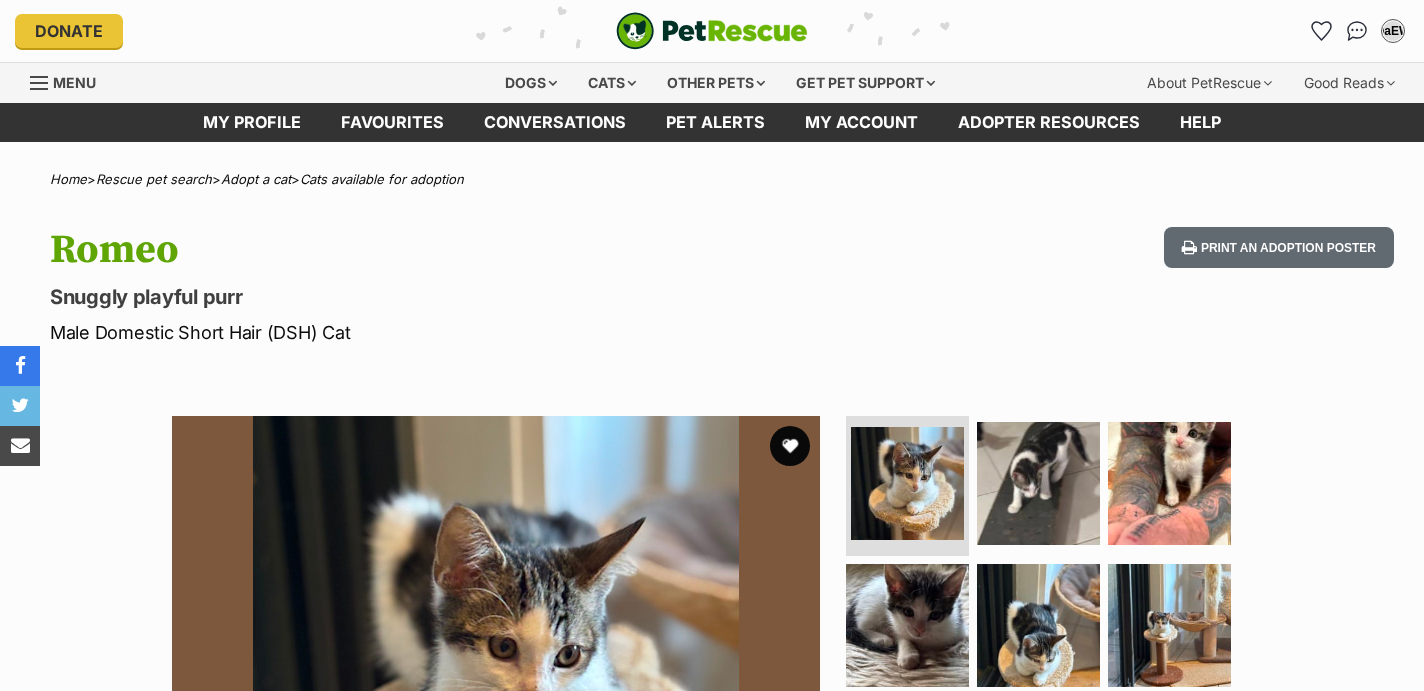 scroll, scrollTop: 0, scrollLeft: 0, axis: both 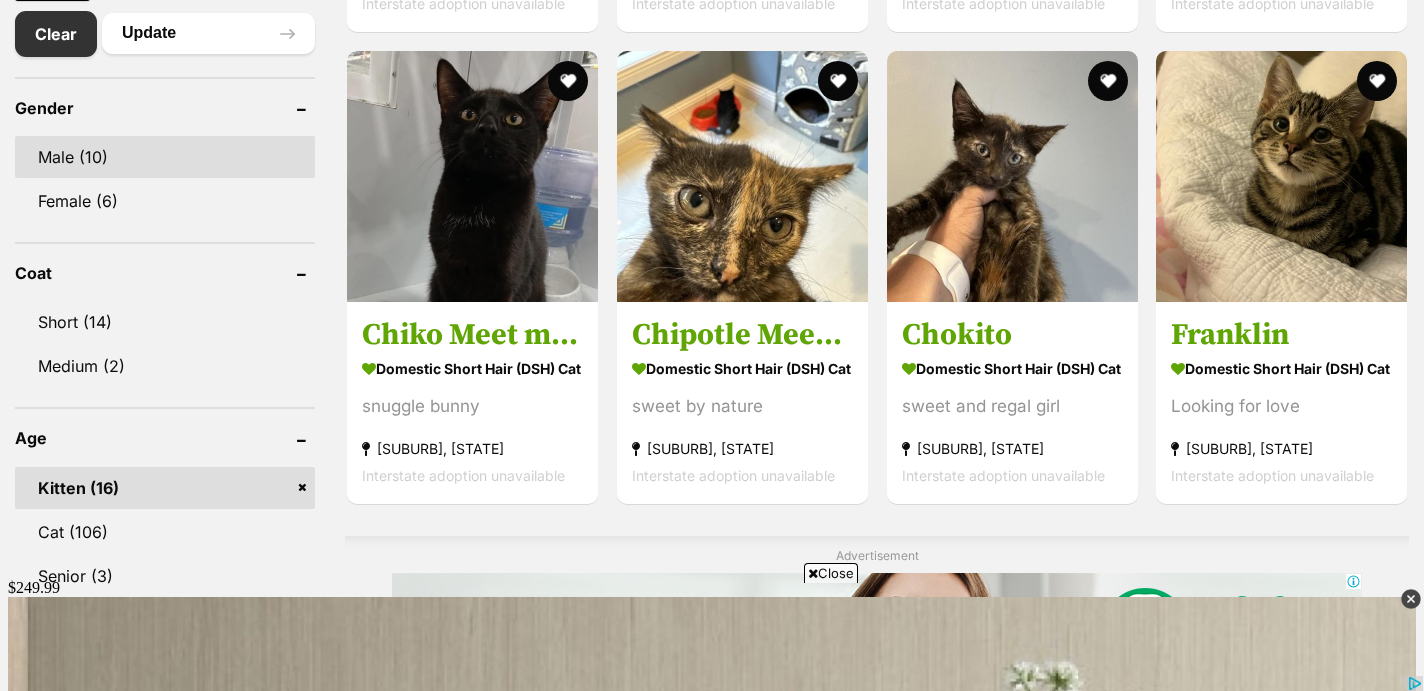 click on "Male (10)" at bounding box center (165, 157) 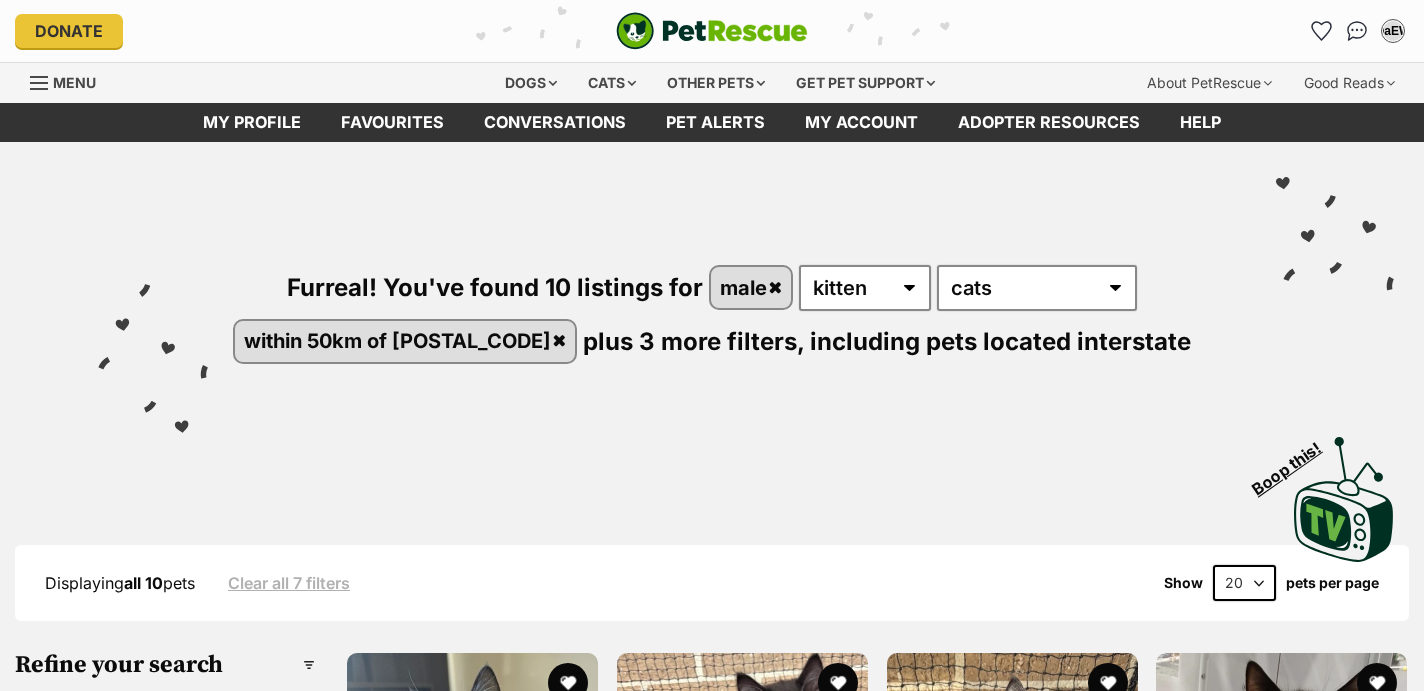 scroll, scrollTop: 0, scrollLeft: 0, axis: both 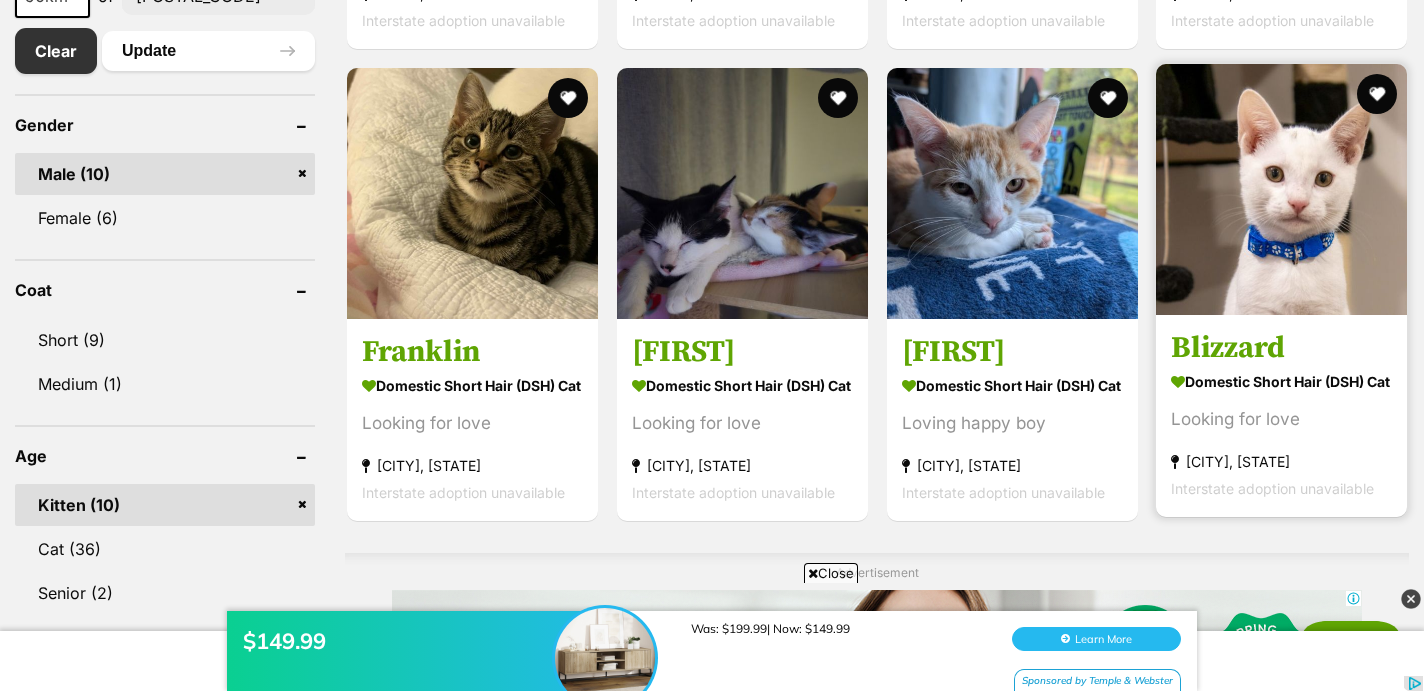 click at bounding box center [1281, 189] 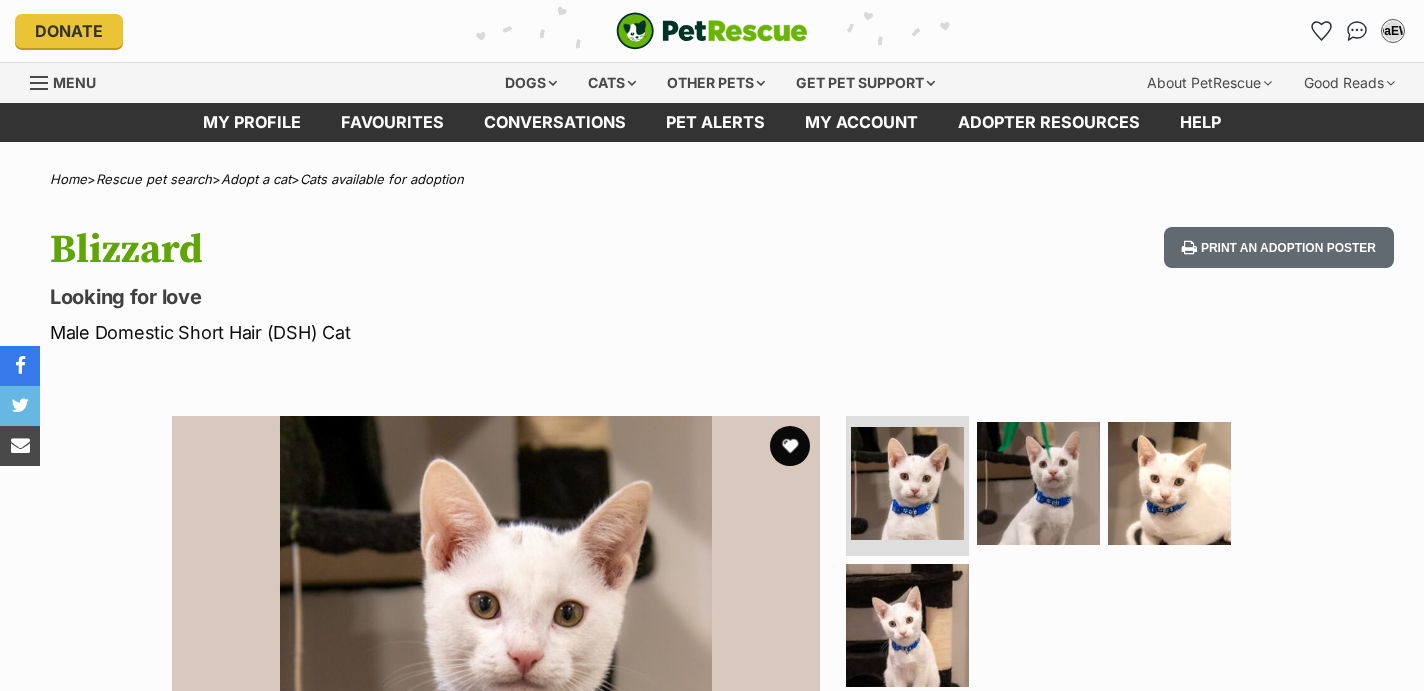 scroll, scrollTop: 0, scrollLeft: 0, axis: both 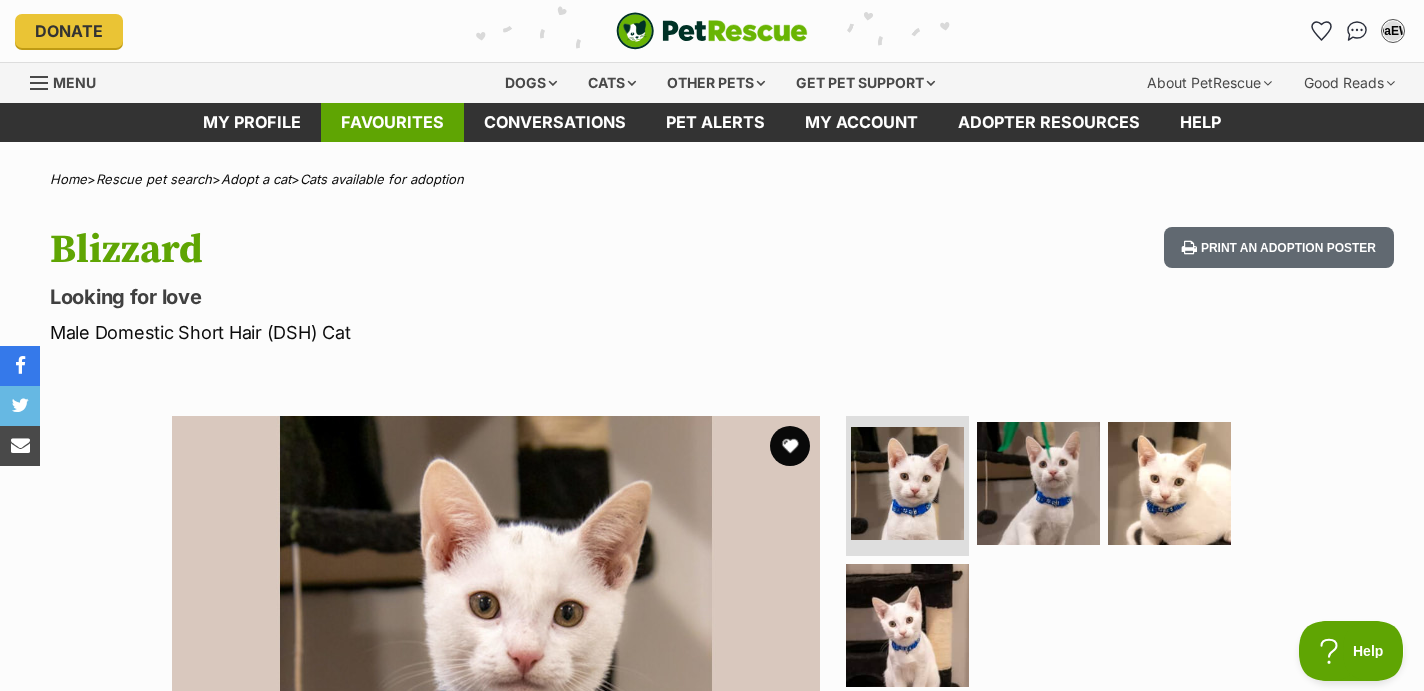 click on "Favourites" at bounding box center [392, 122] 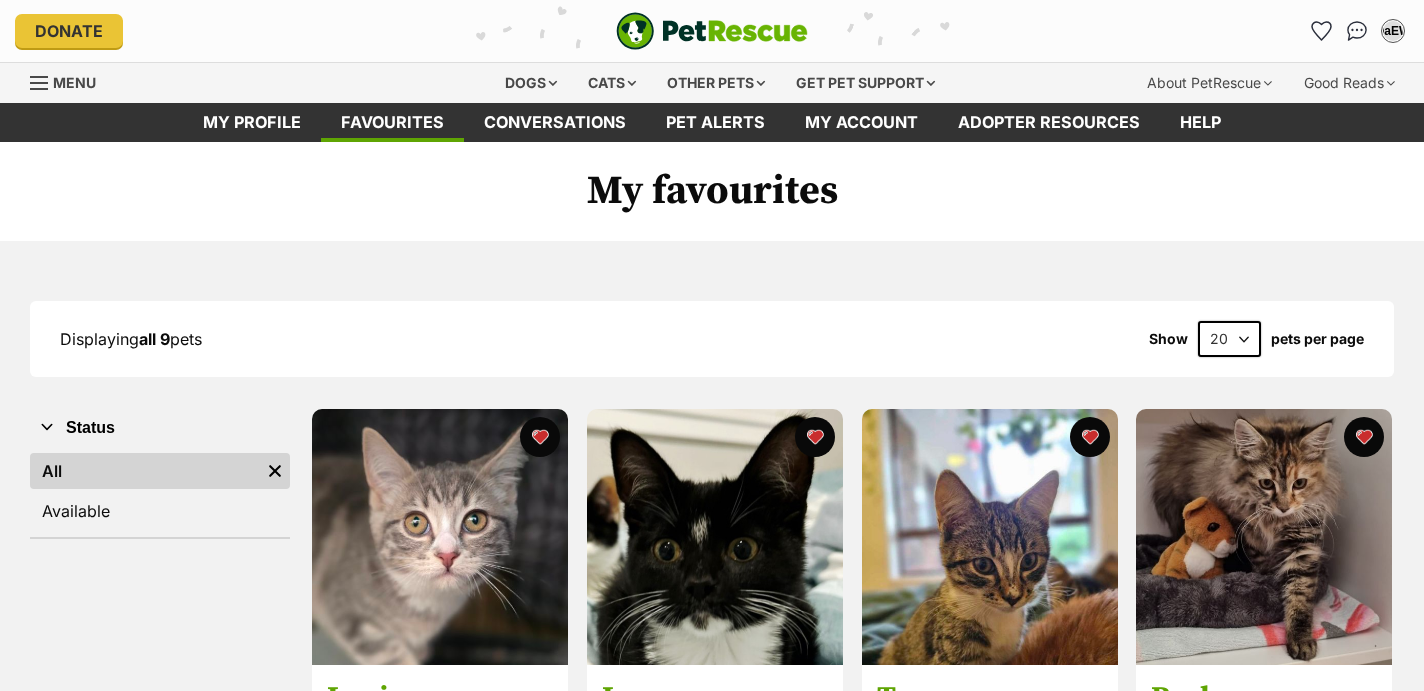scroll, scrollTop: 0, scrollLeft: 0, axis: both 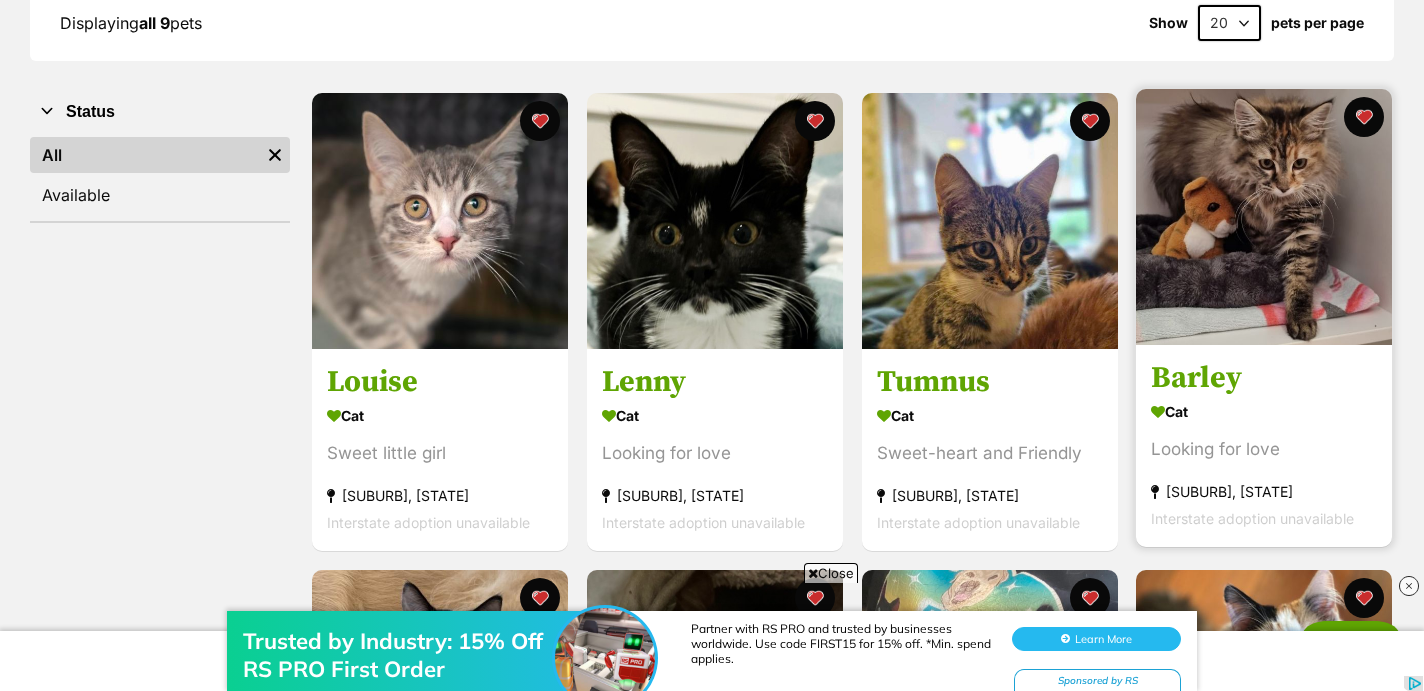 click at bounding box center (1264, 217) 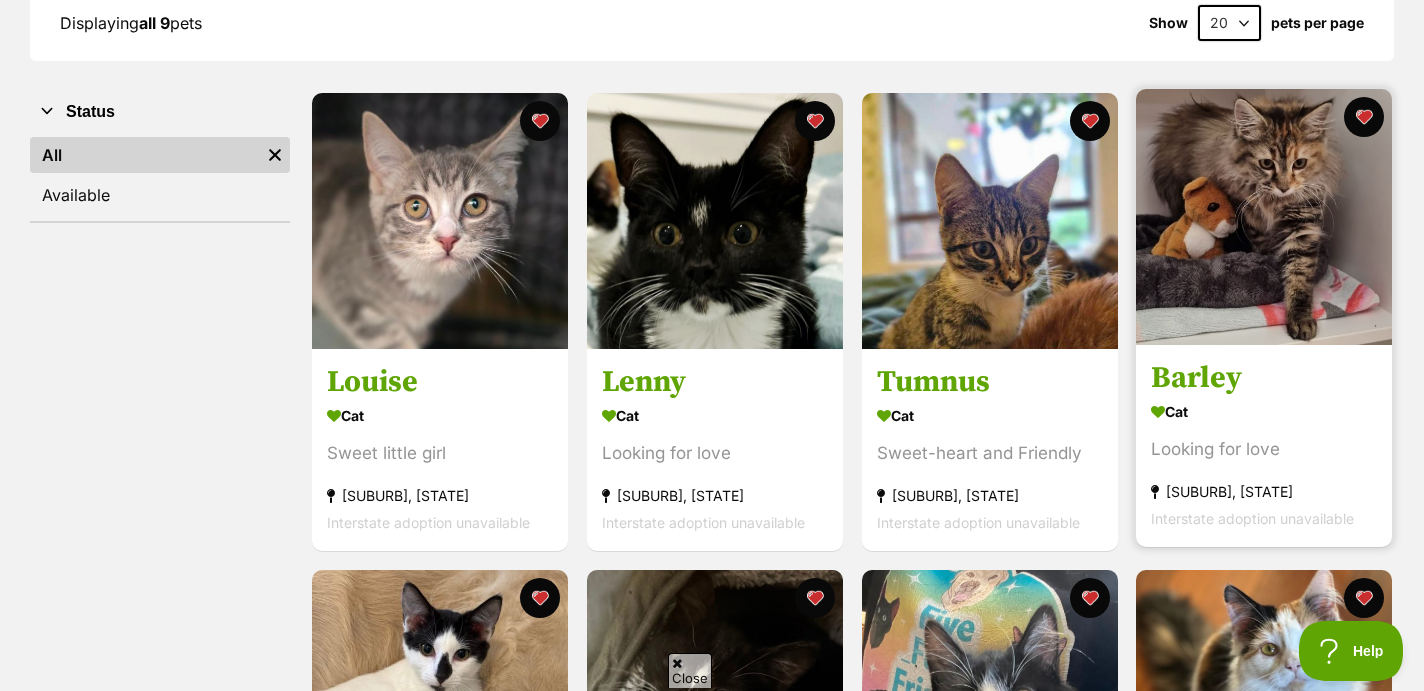 click at bounding box center (1264, 217) 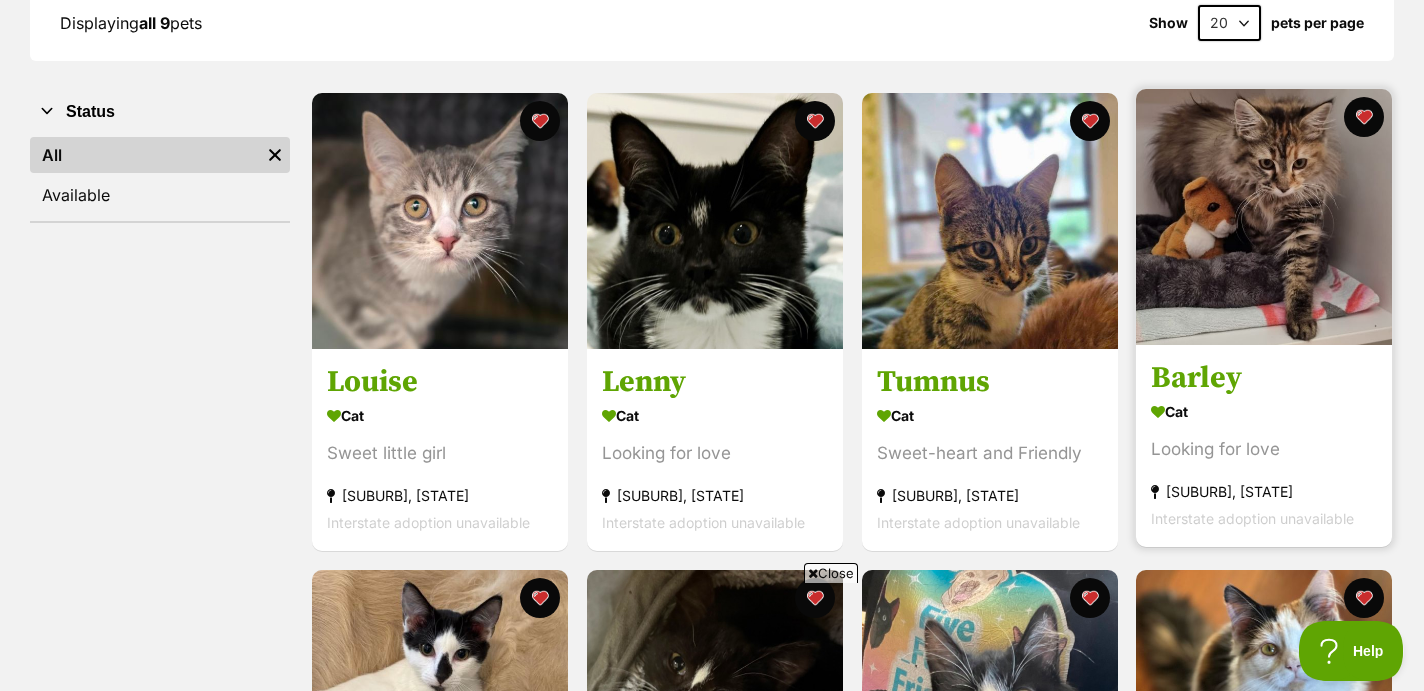 scroll, scrollTop: 0, scrollLeft: 0, axis: both 